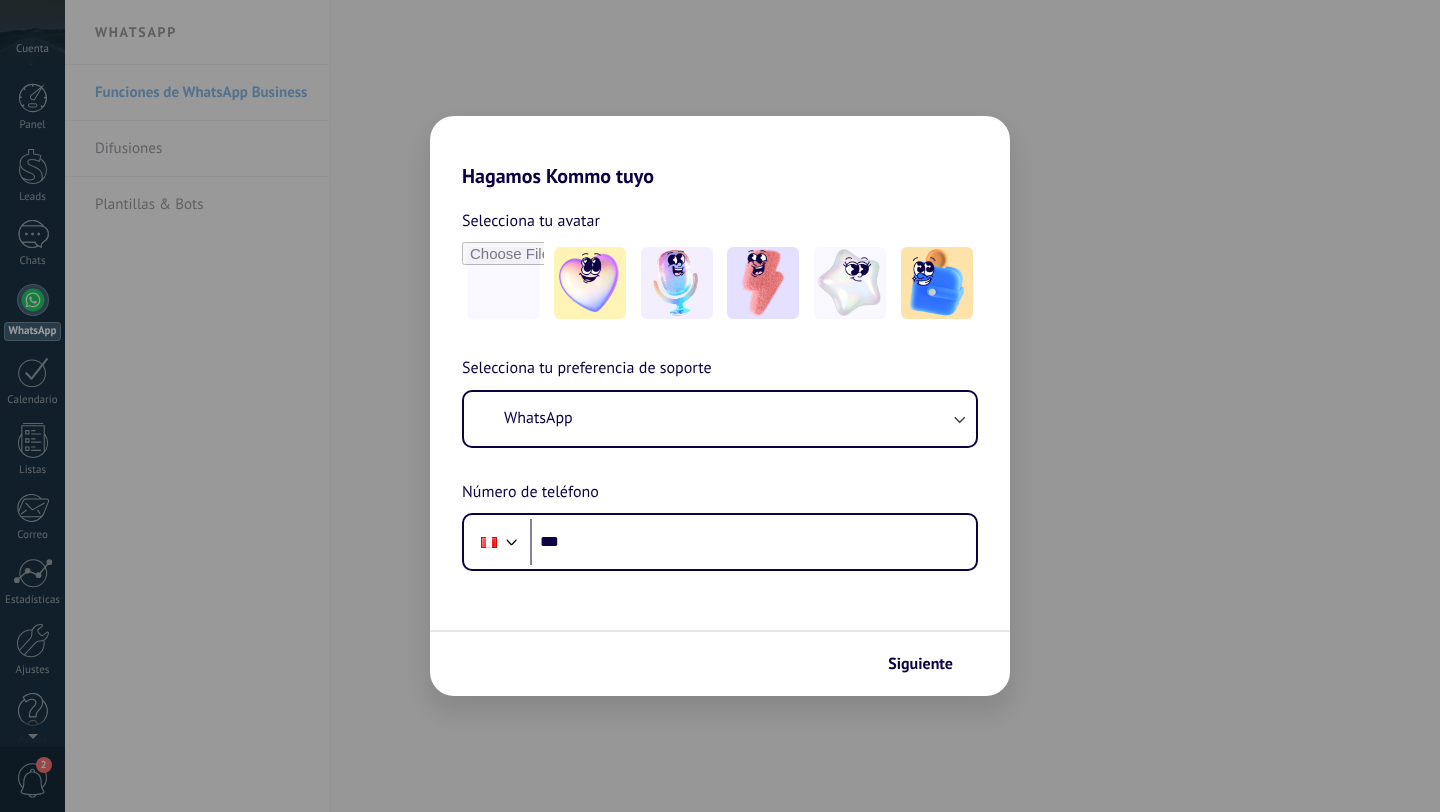 scroll, scrollTop: 0, scrollLeft: 0, axis: both 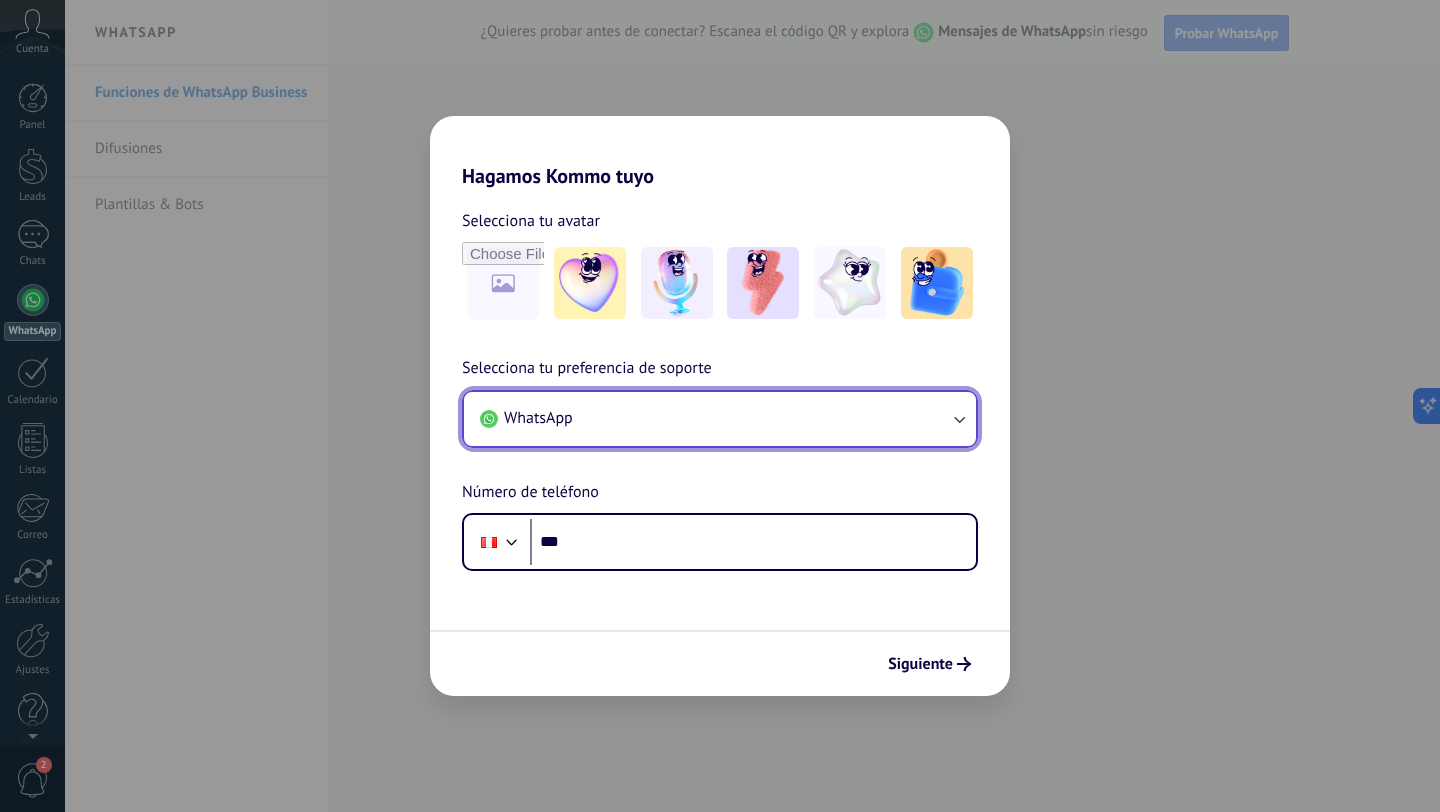 click on "WhatsApp" at bounding box center [720, 419] 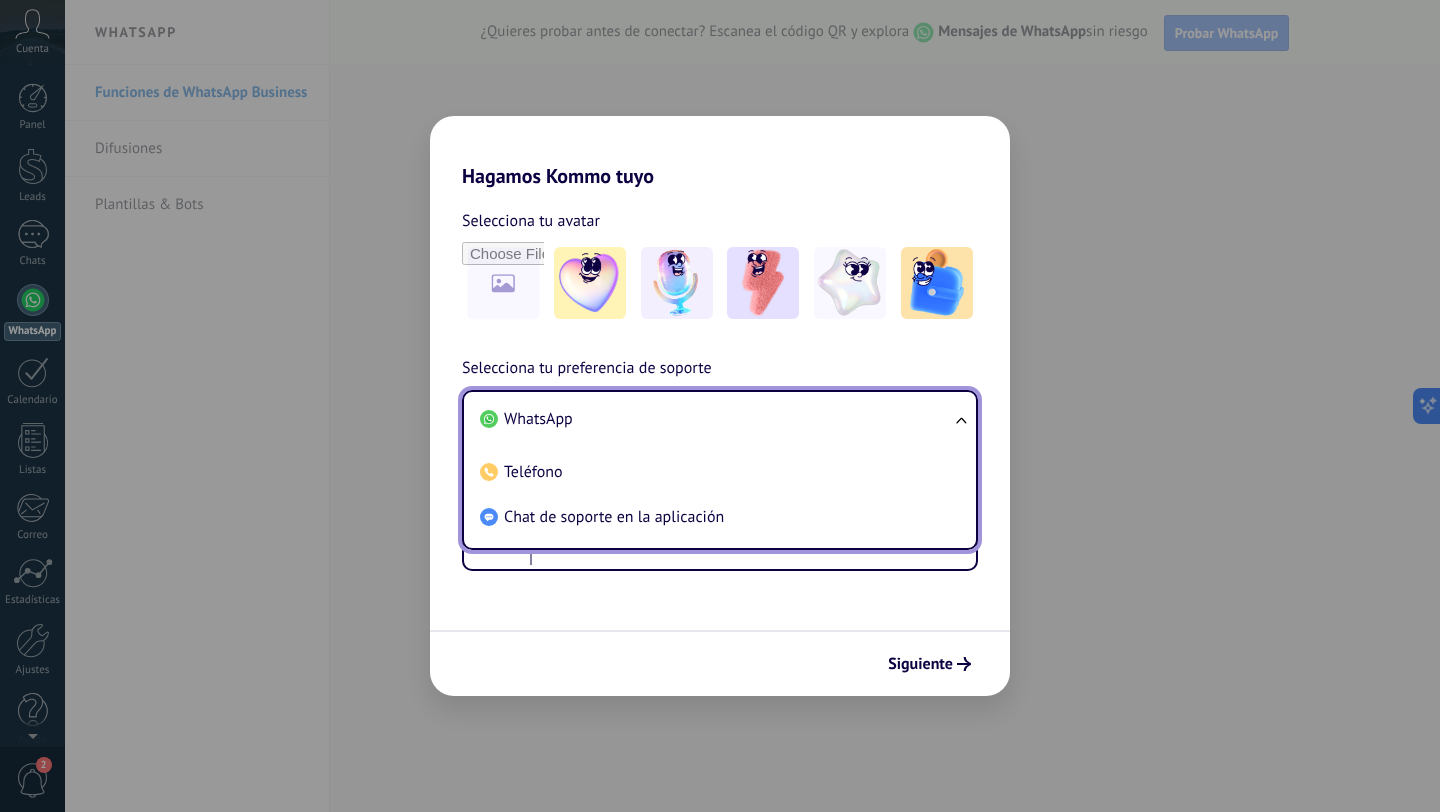 click on "WhatsApp" at bounding box center [716, 419] 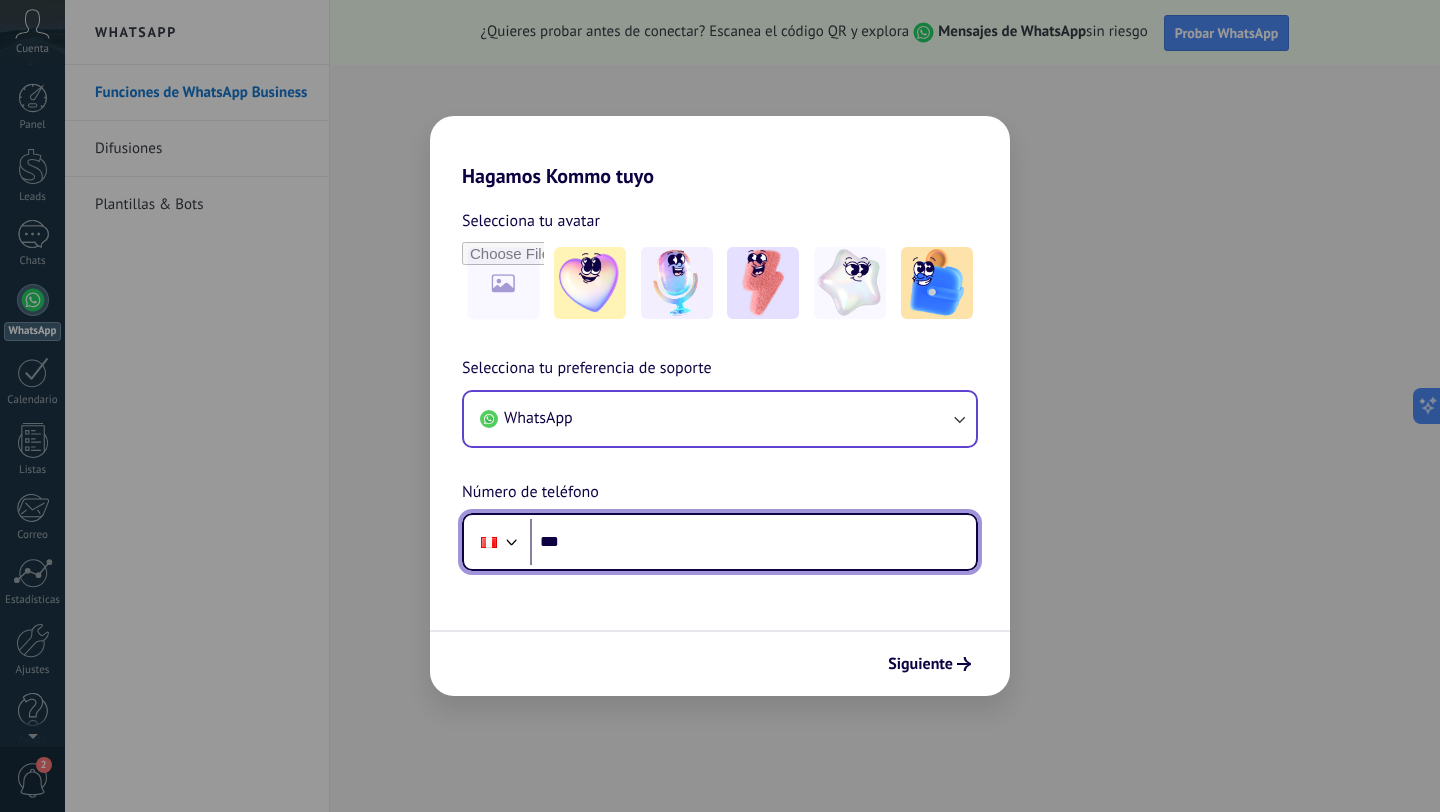 click at bounding box center (512, 540) 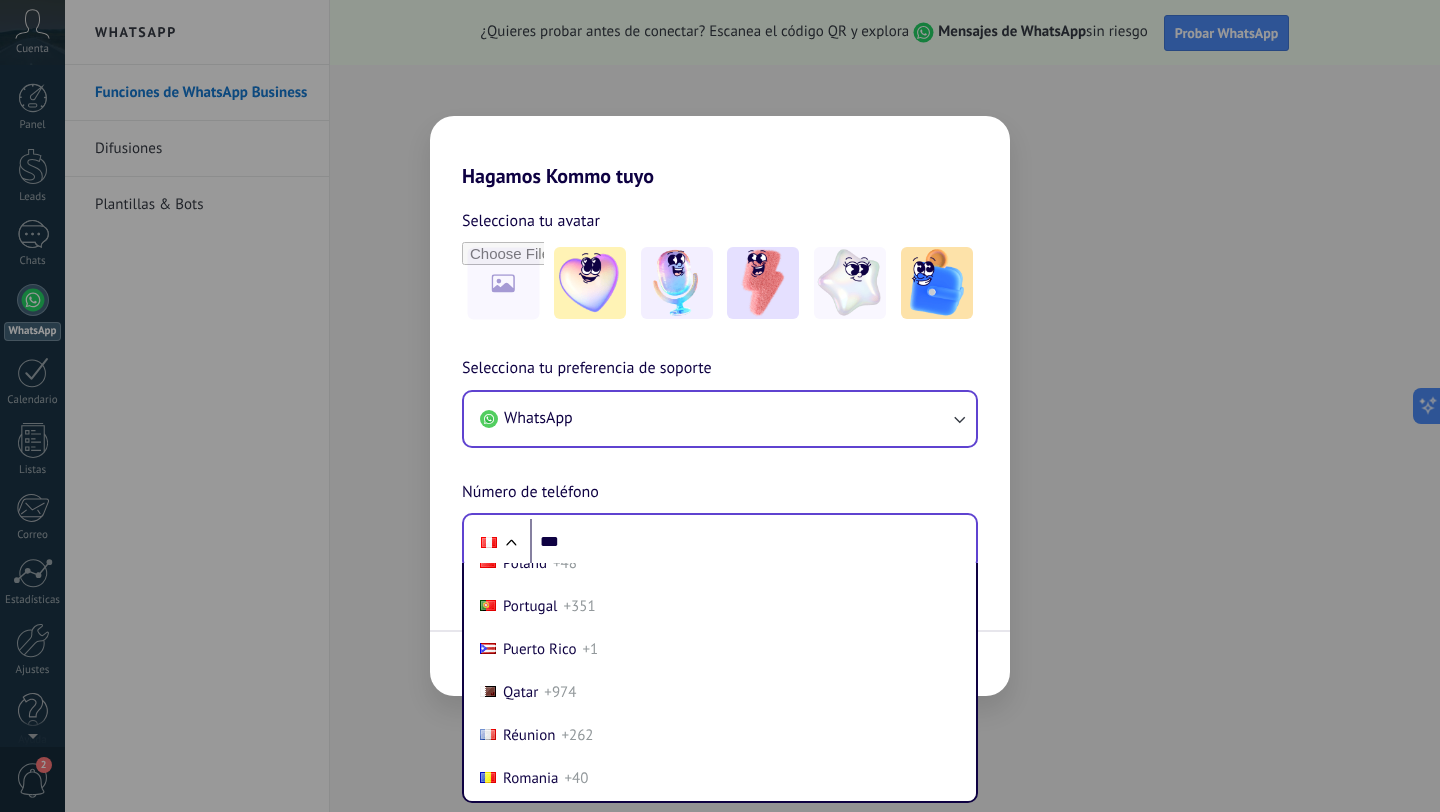 scroll, scrollTop: 6479, scrollLeft: 0, axis: vertical 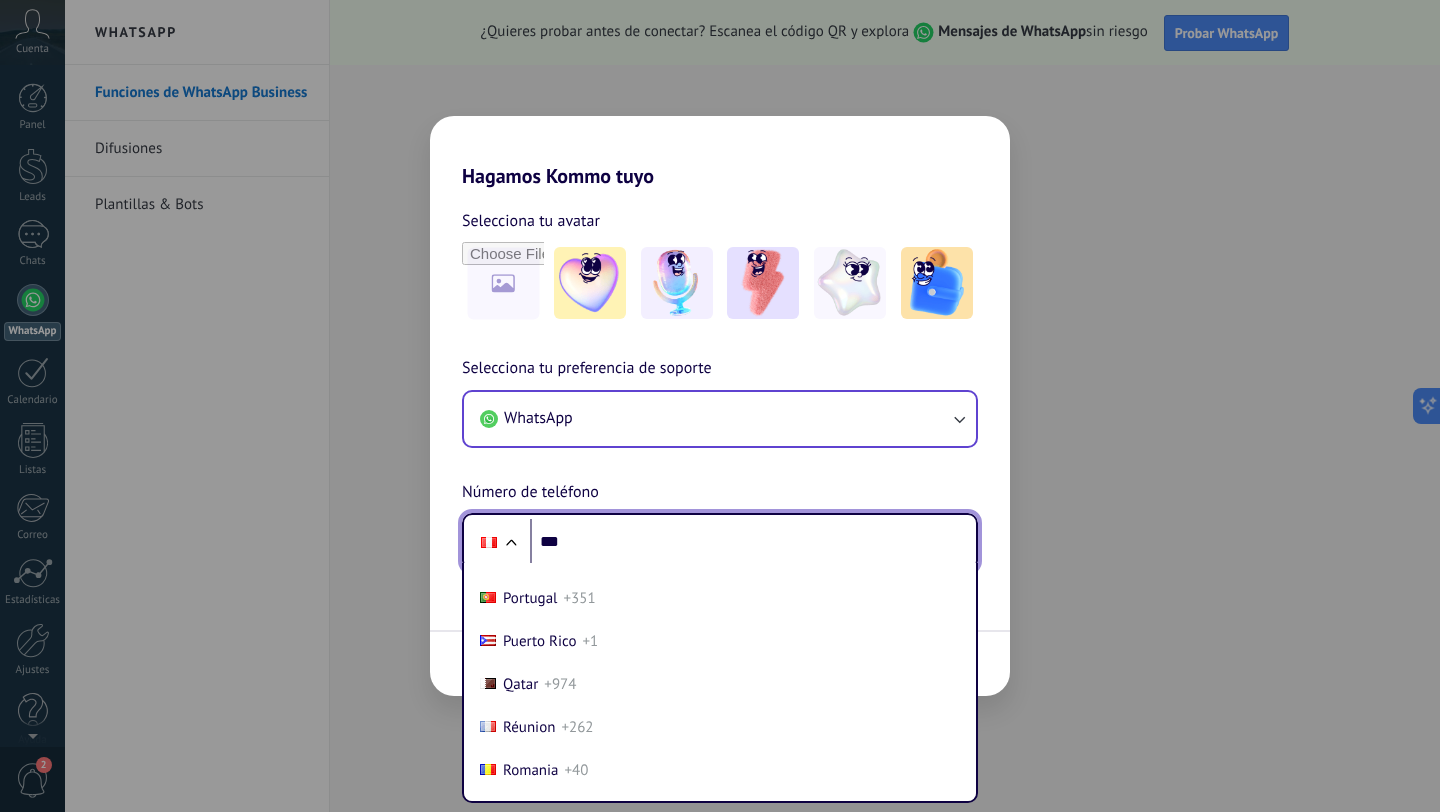 click on "***" at bounding box center [753, 542] 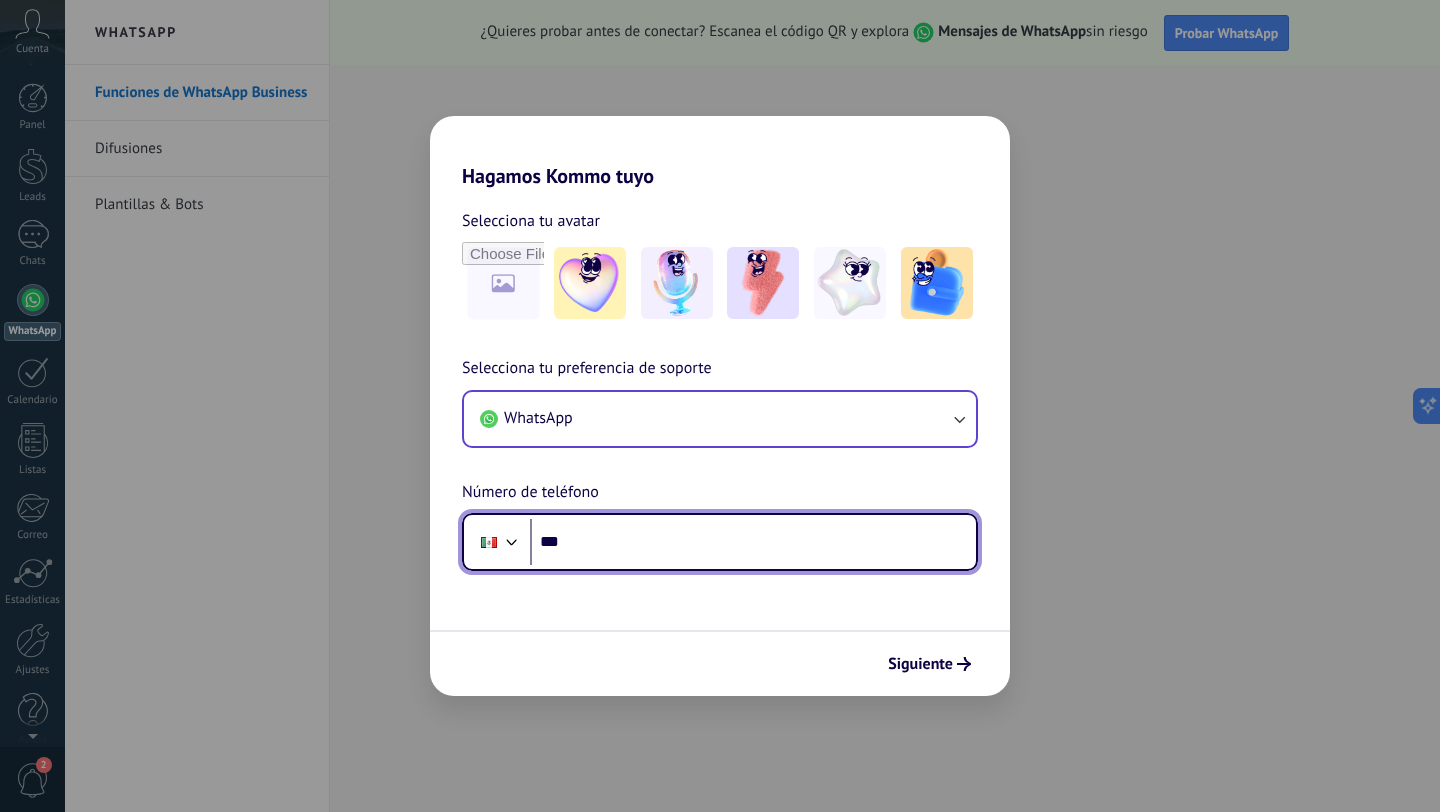 click on "***" at bounding box center [753, 542] 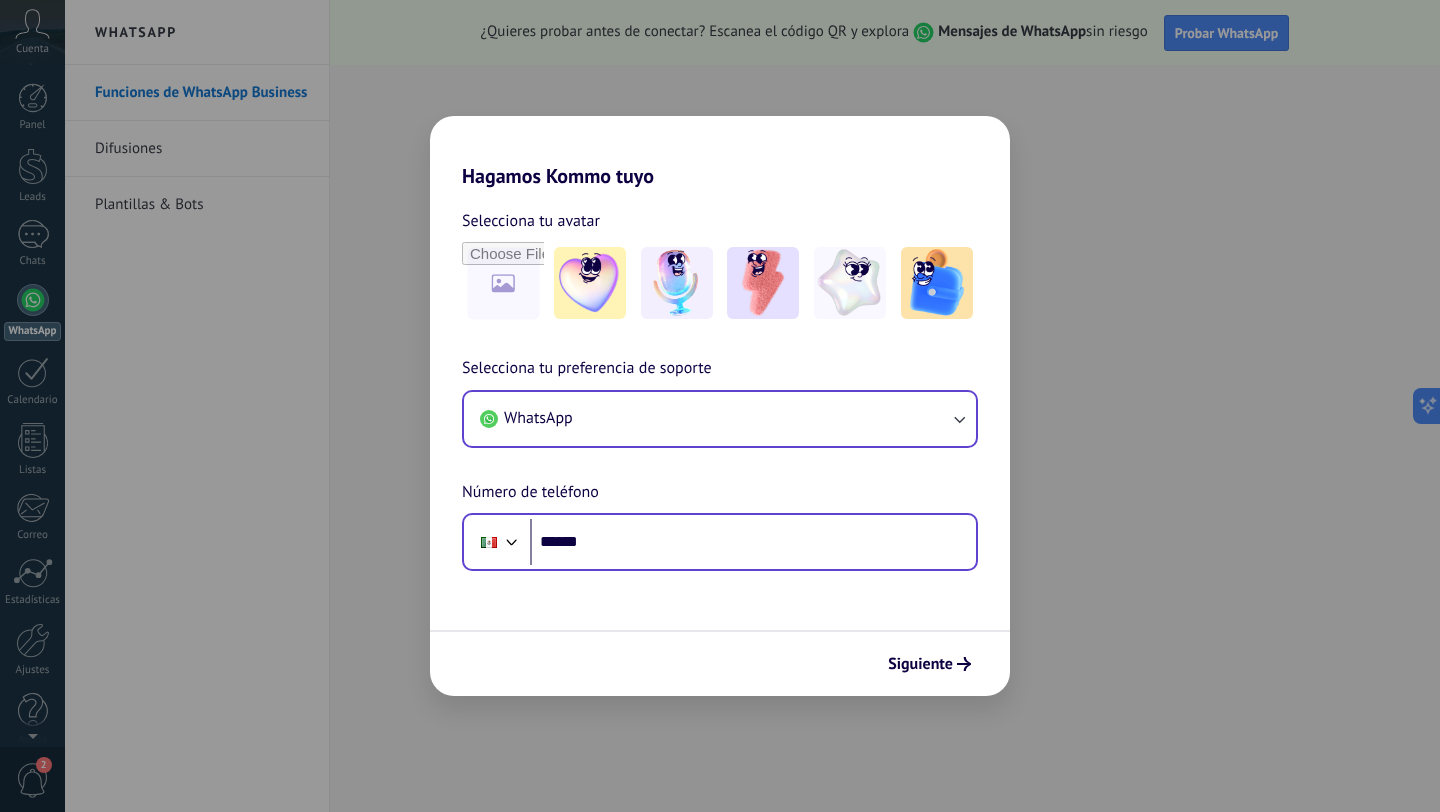 scroll, scrollTop: 0, scrollLeft: 0, axis: both 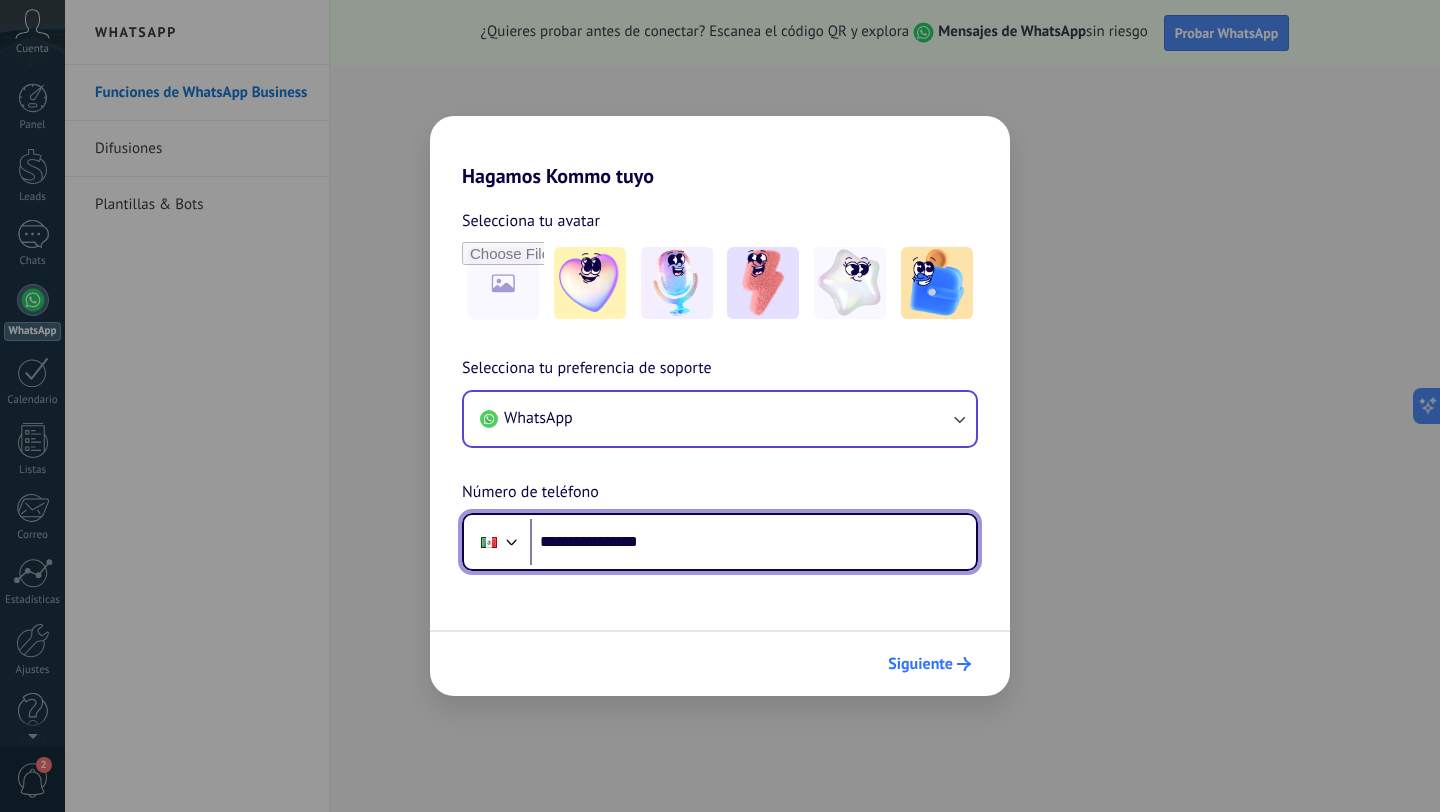 type on "**********" 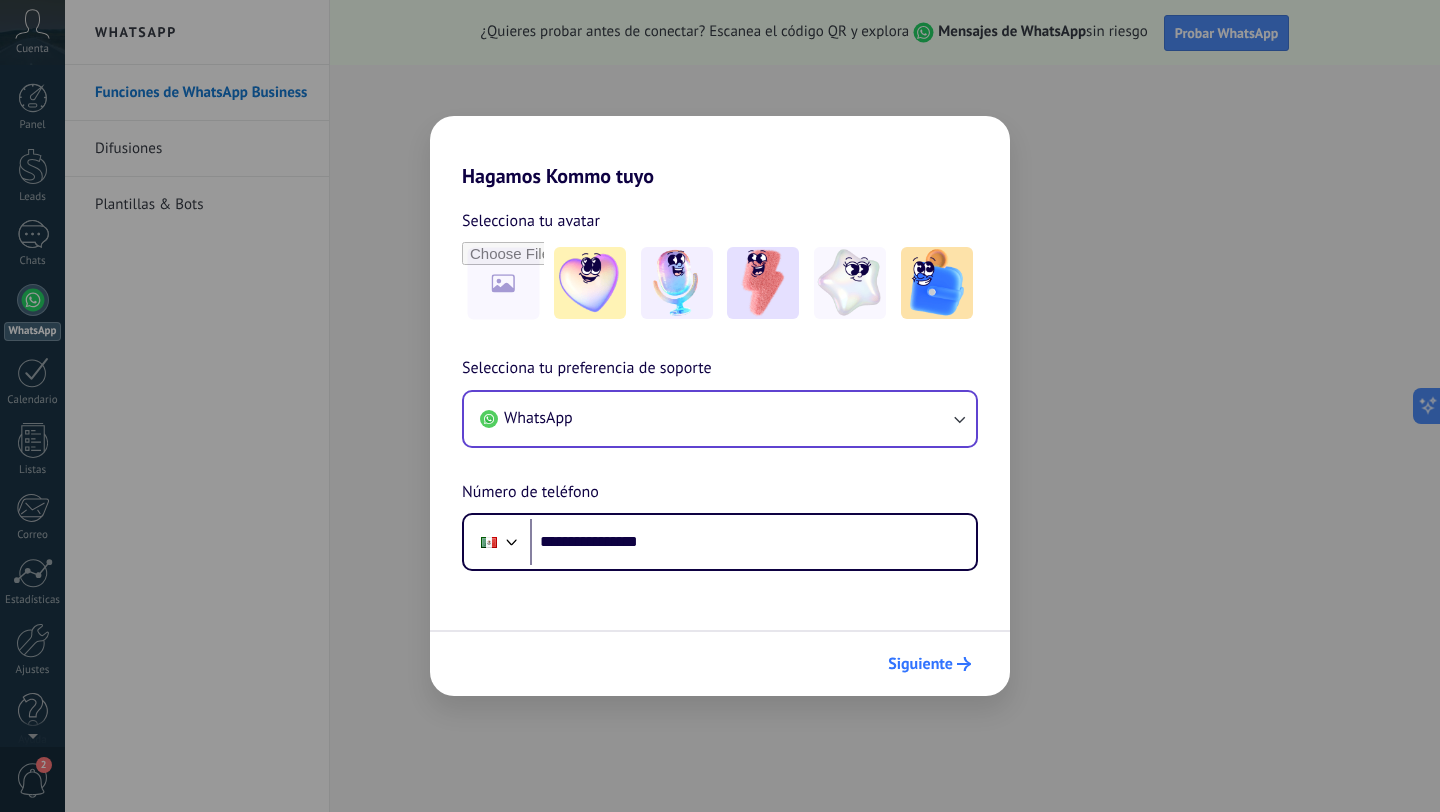 click on "Siguiente" at bounding box center (920, 664) 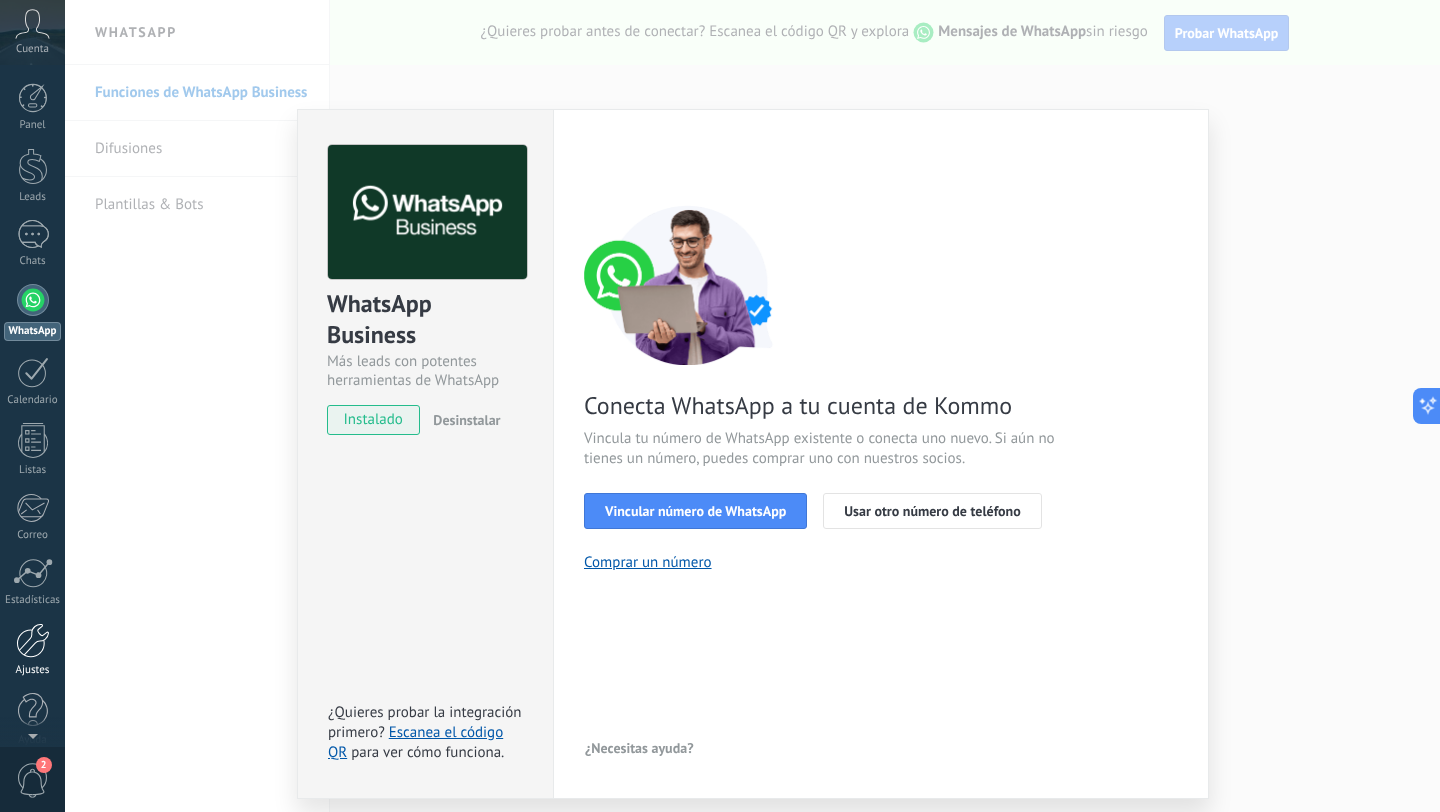 click at bounding box center (33, 640) 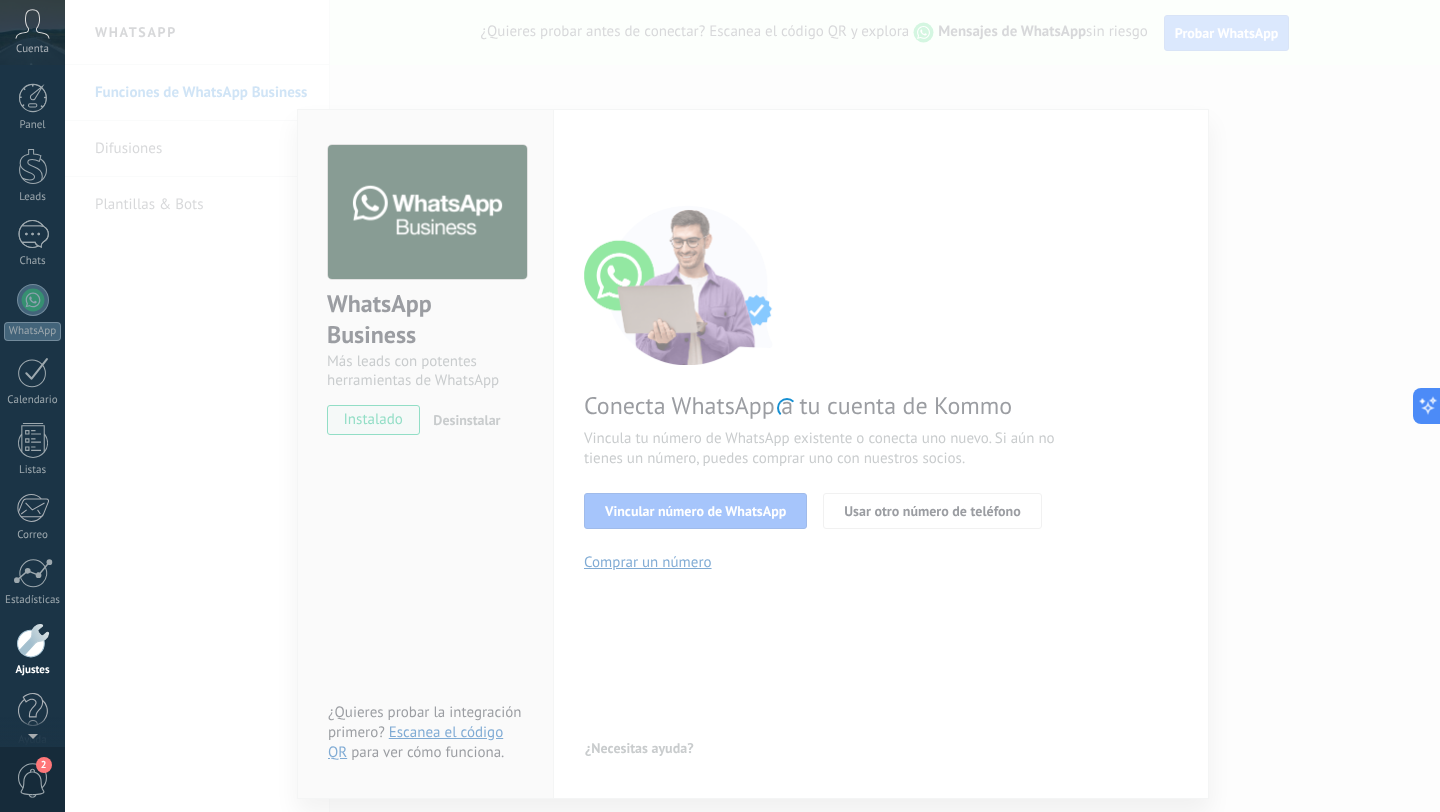 scroll, scrollTop: 20, scrollLeft: 0, axis: vertical 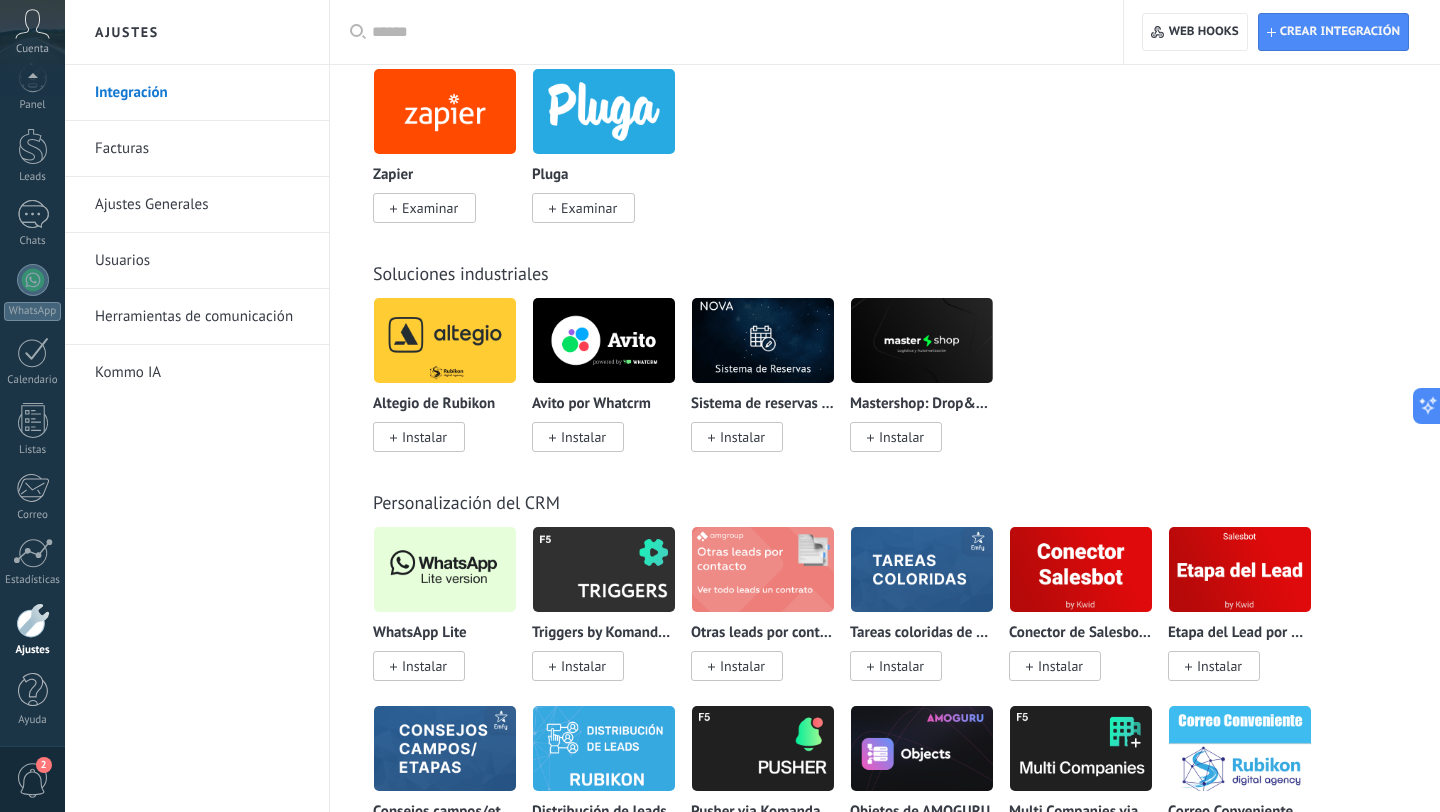 click on "Instalar" at bounding box center [424, 666] 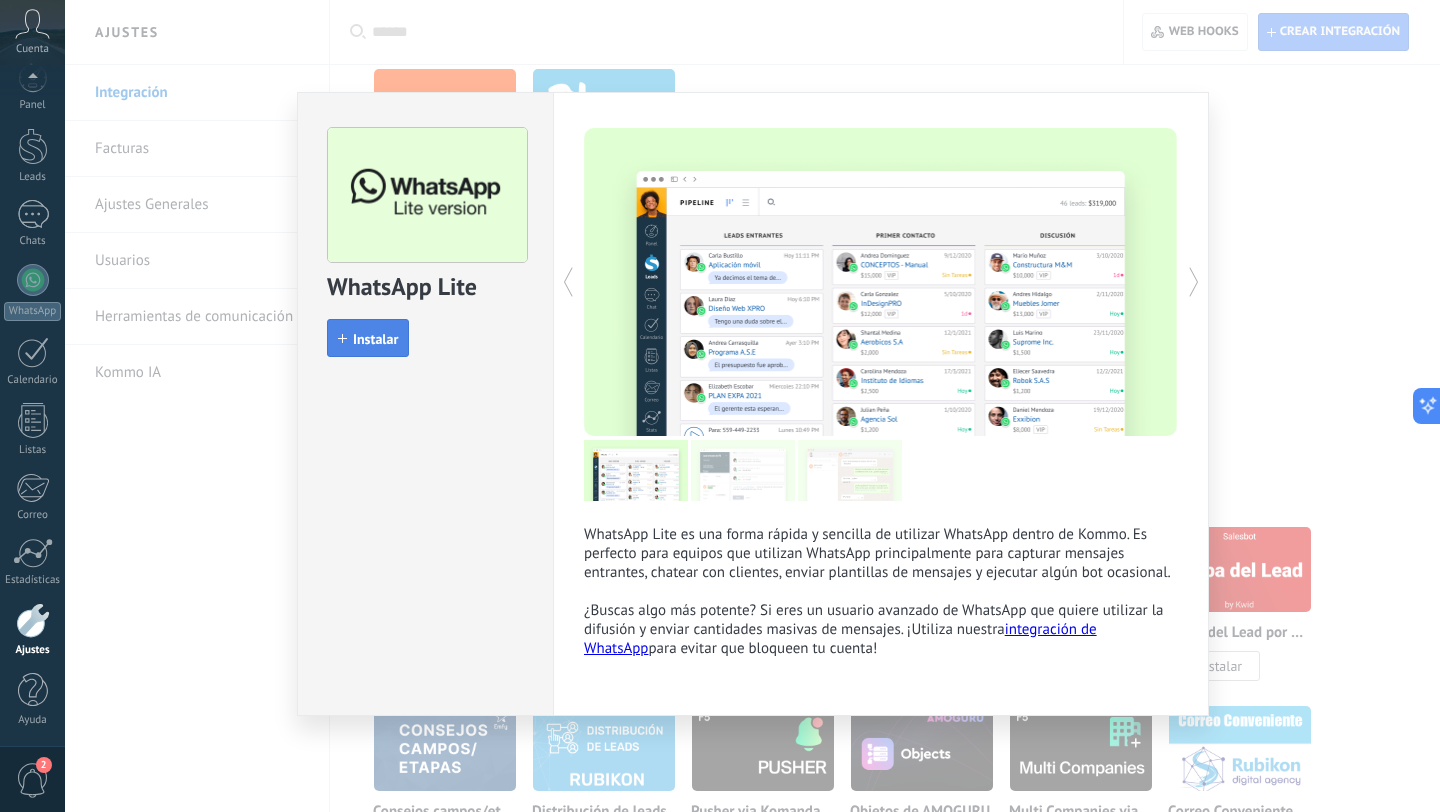 click on "Instalar" at bounding box center [368, 338] 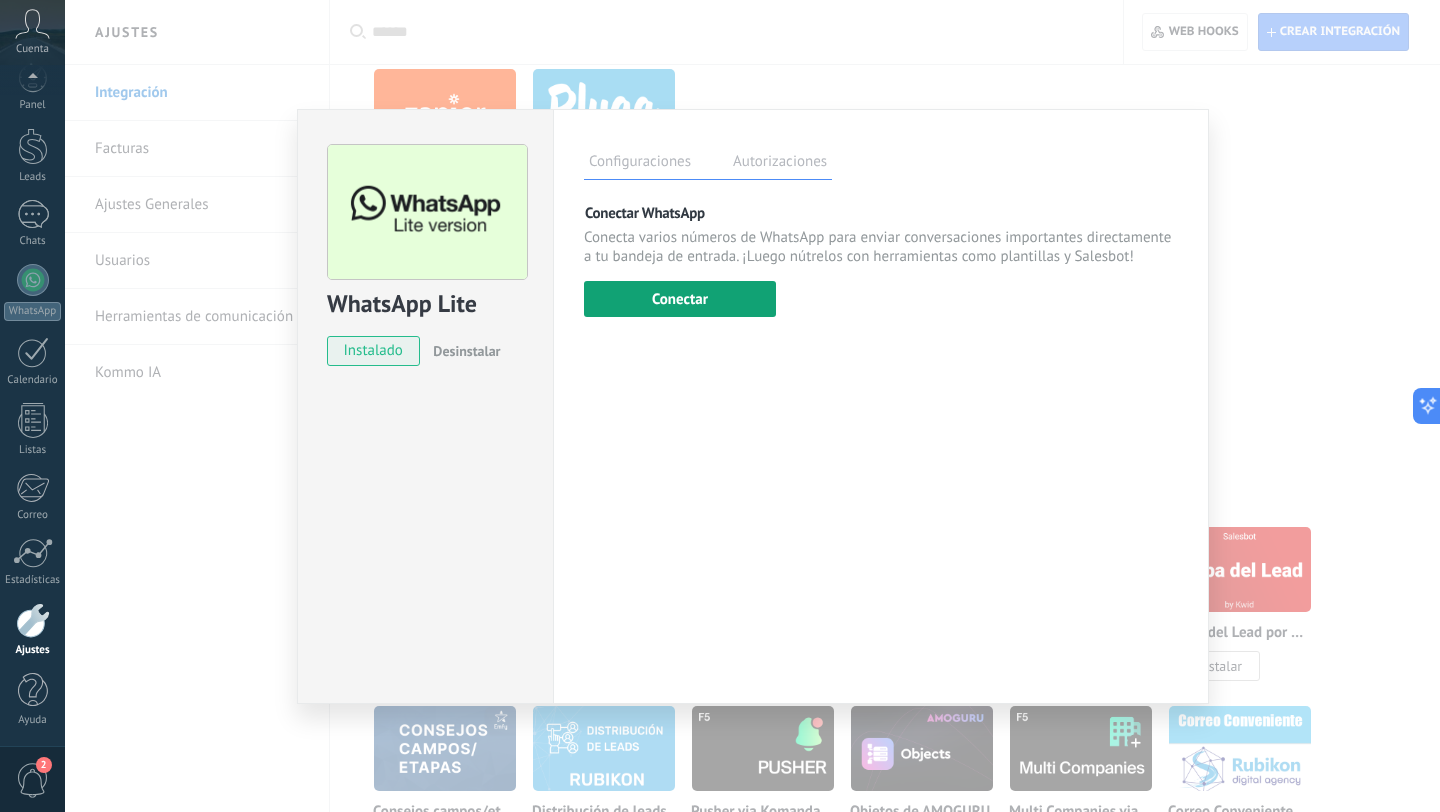 click on "Conectar" at bounding box center [680, 299] 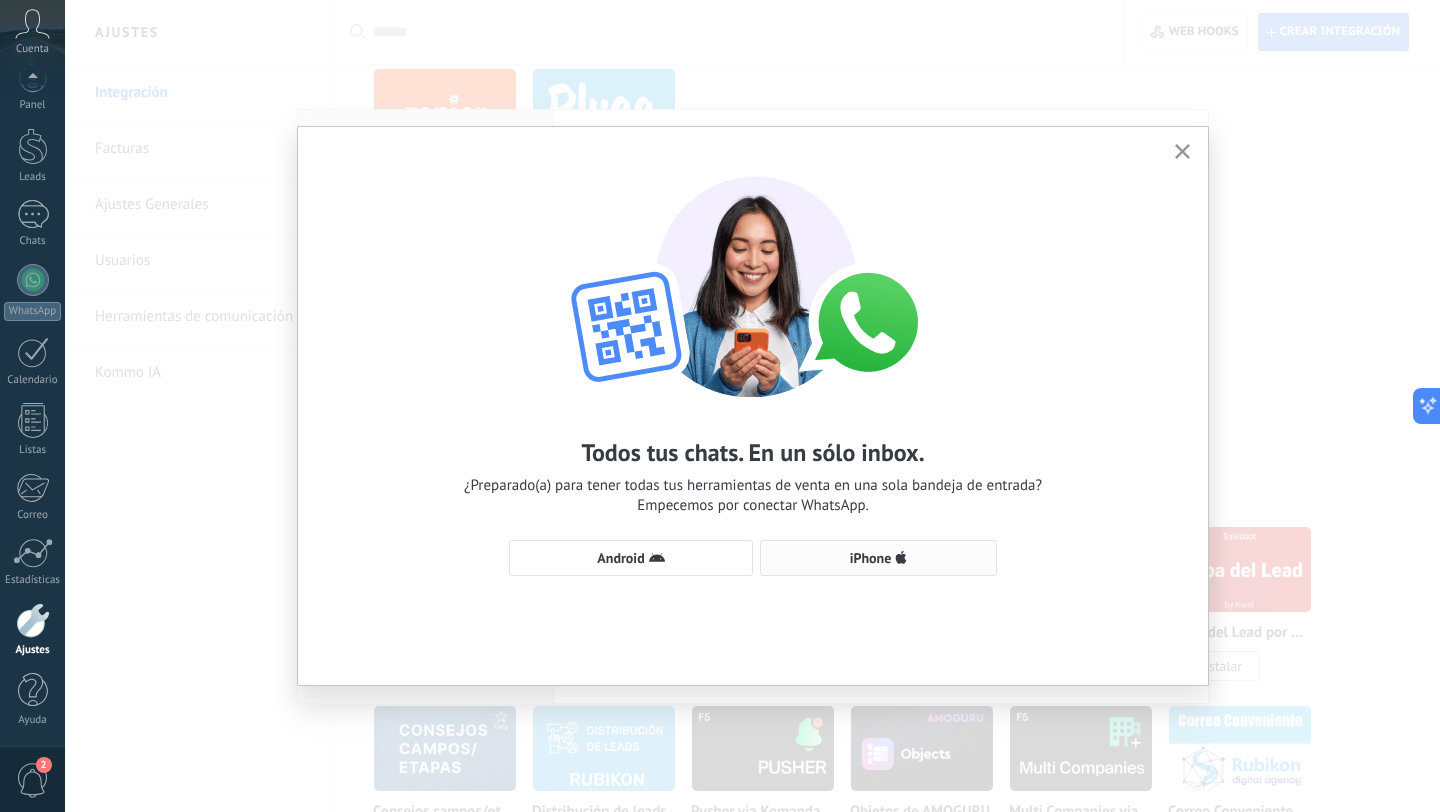 click on "iPhone" at bounding box center (631, 558) 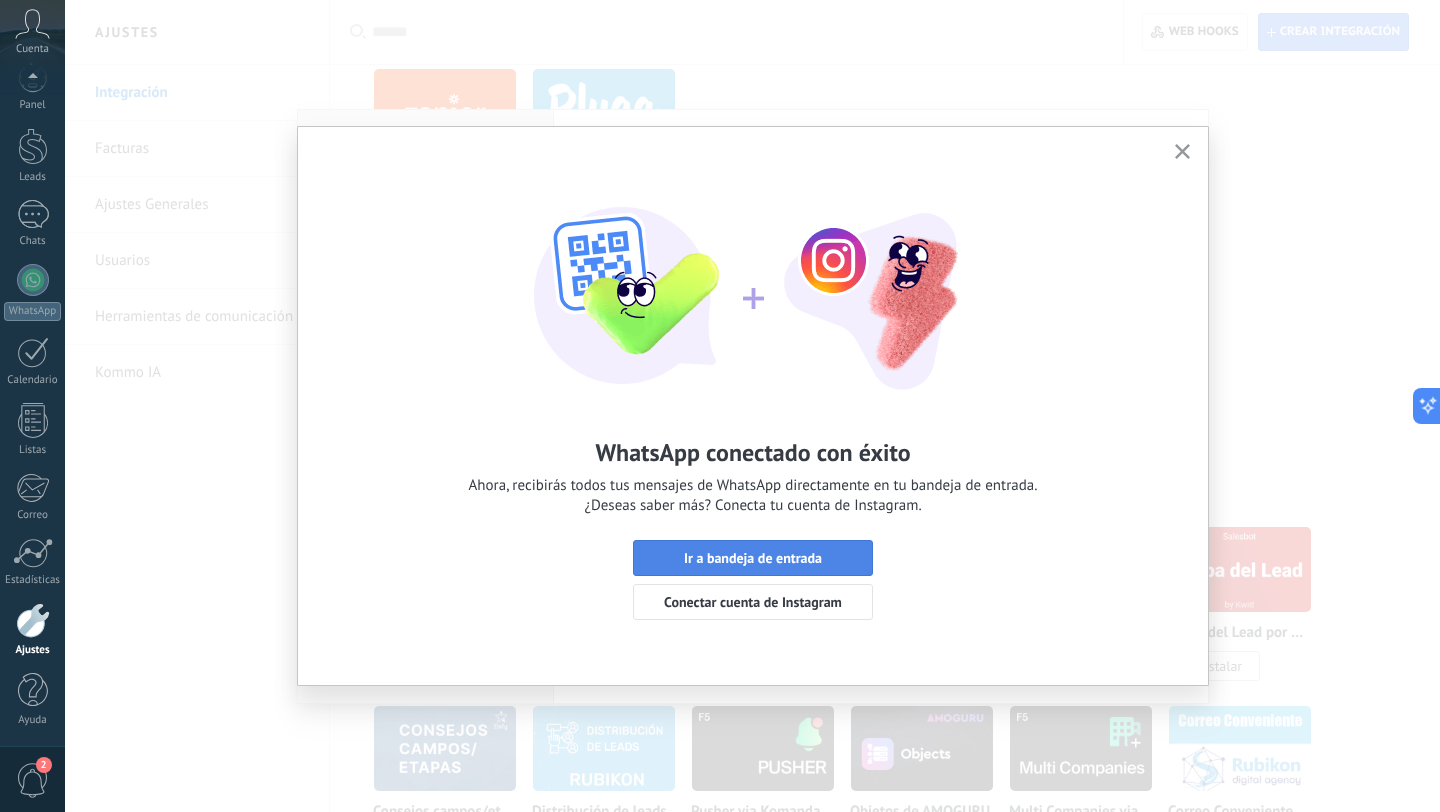 click on "Ir a bandeja de entrada" at bounding box center [753, 558] 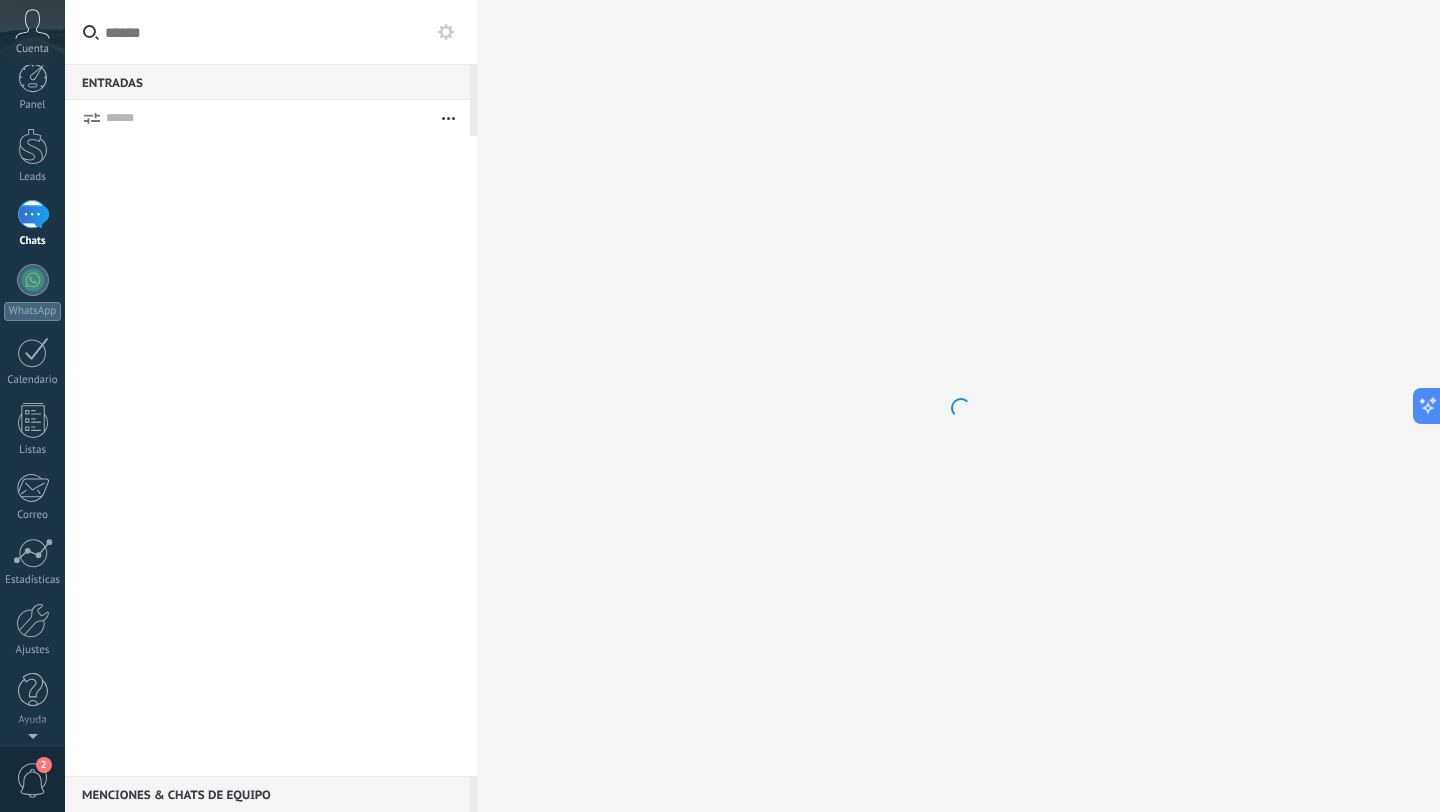 scroll, scrollTop: 0, scrollLeft: 0, axis: both 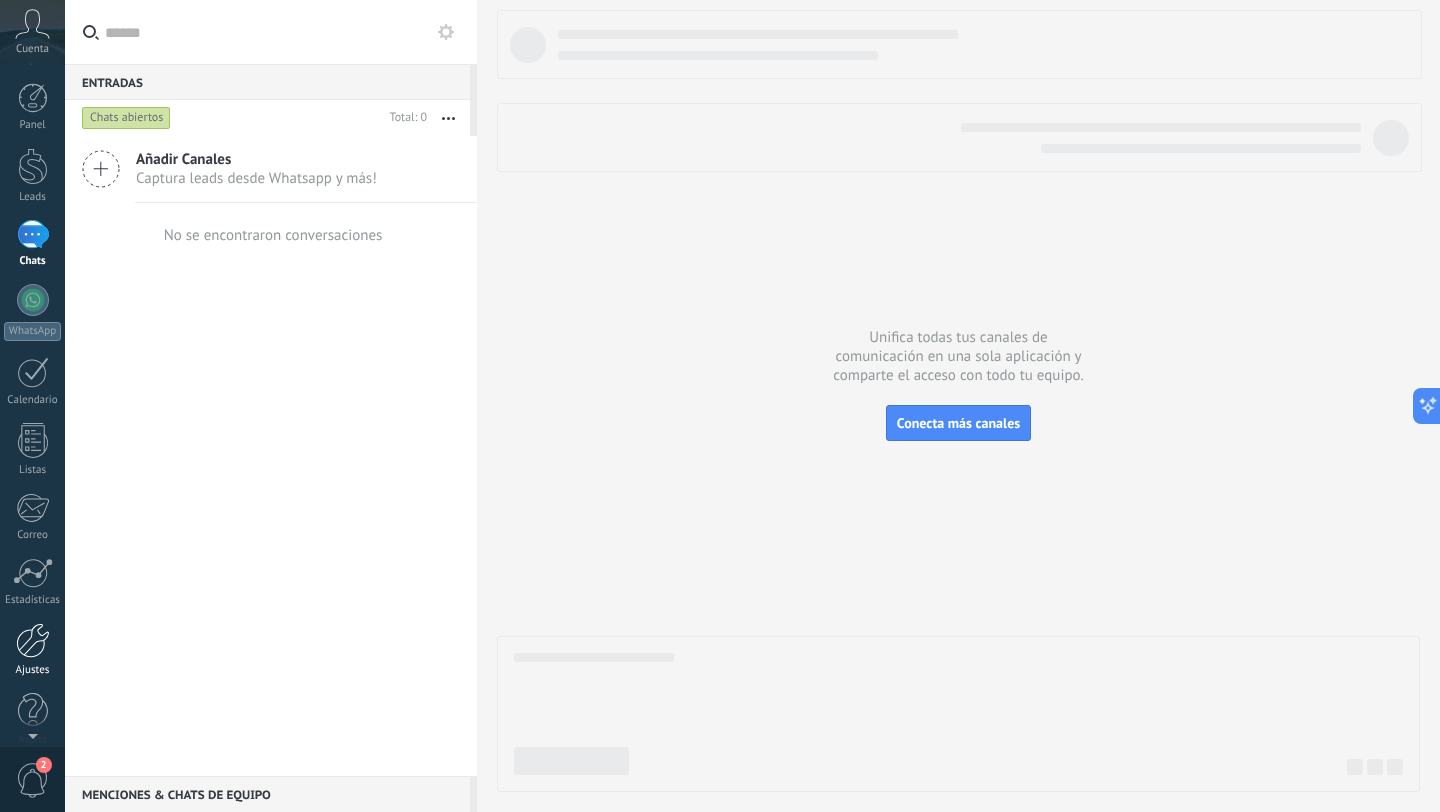 click at bounding box center (33, 640) 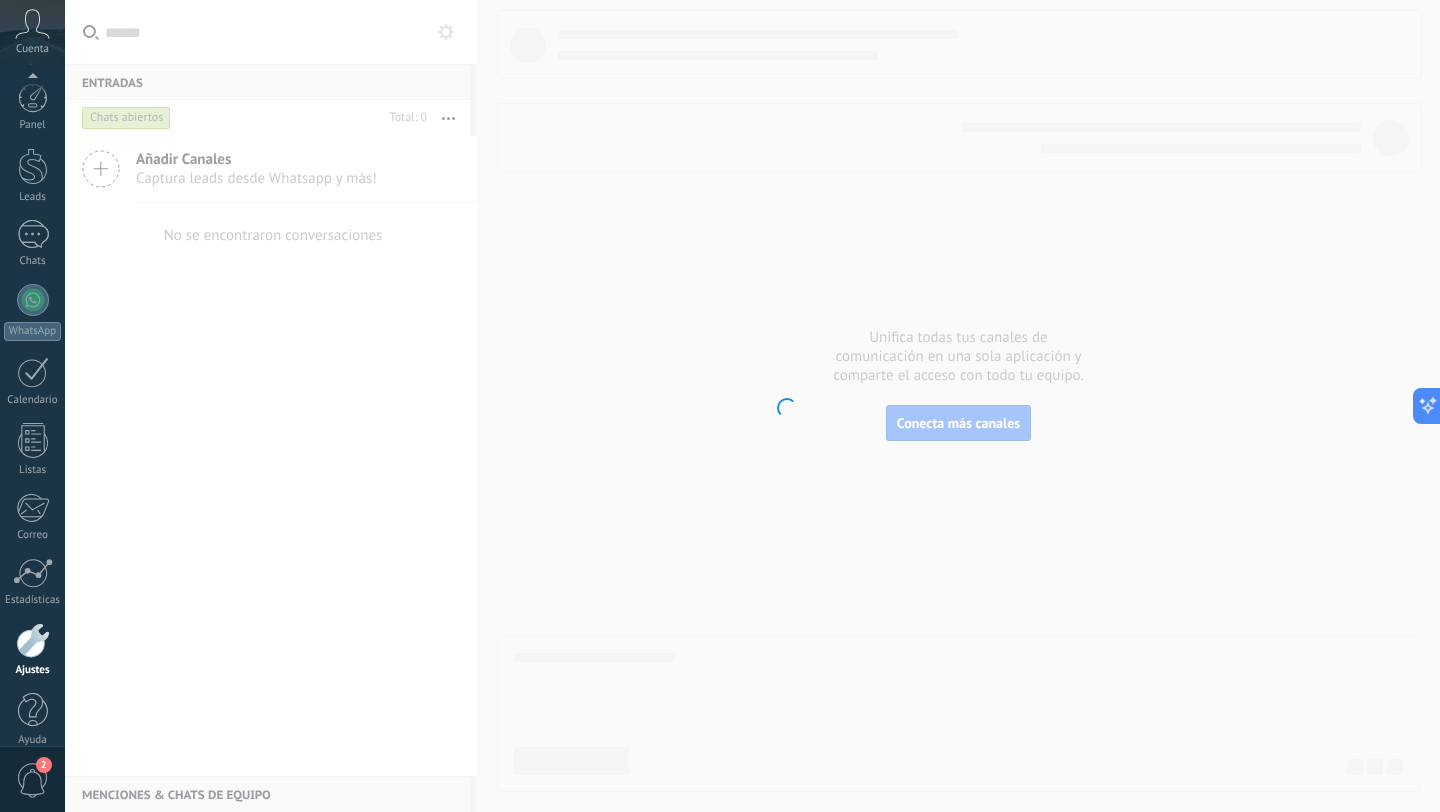 scroll, scrollTop: 20, scrollLeft: 0, axis: vertical 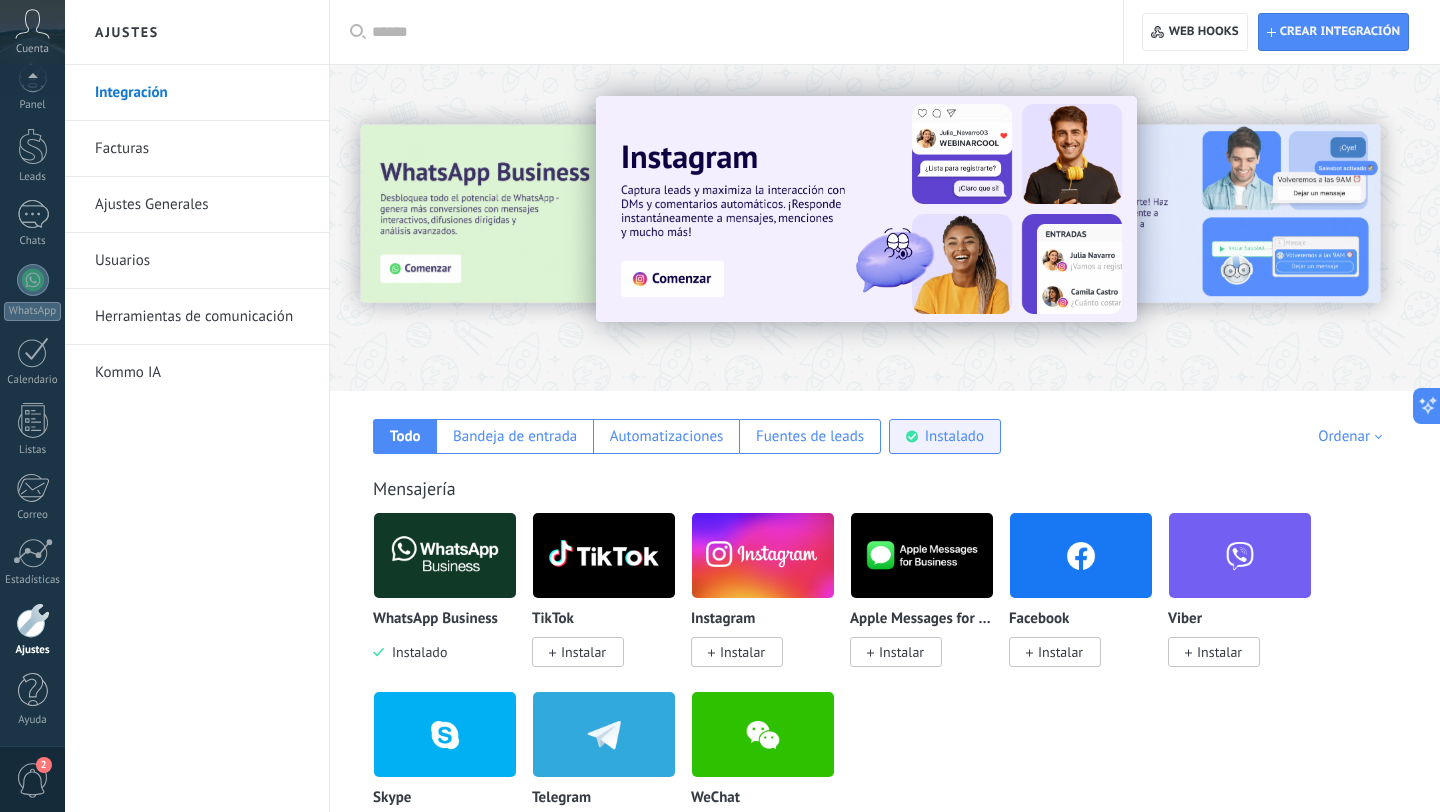 click on "Instalado" at bounding box center [945, 436] 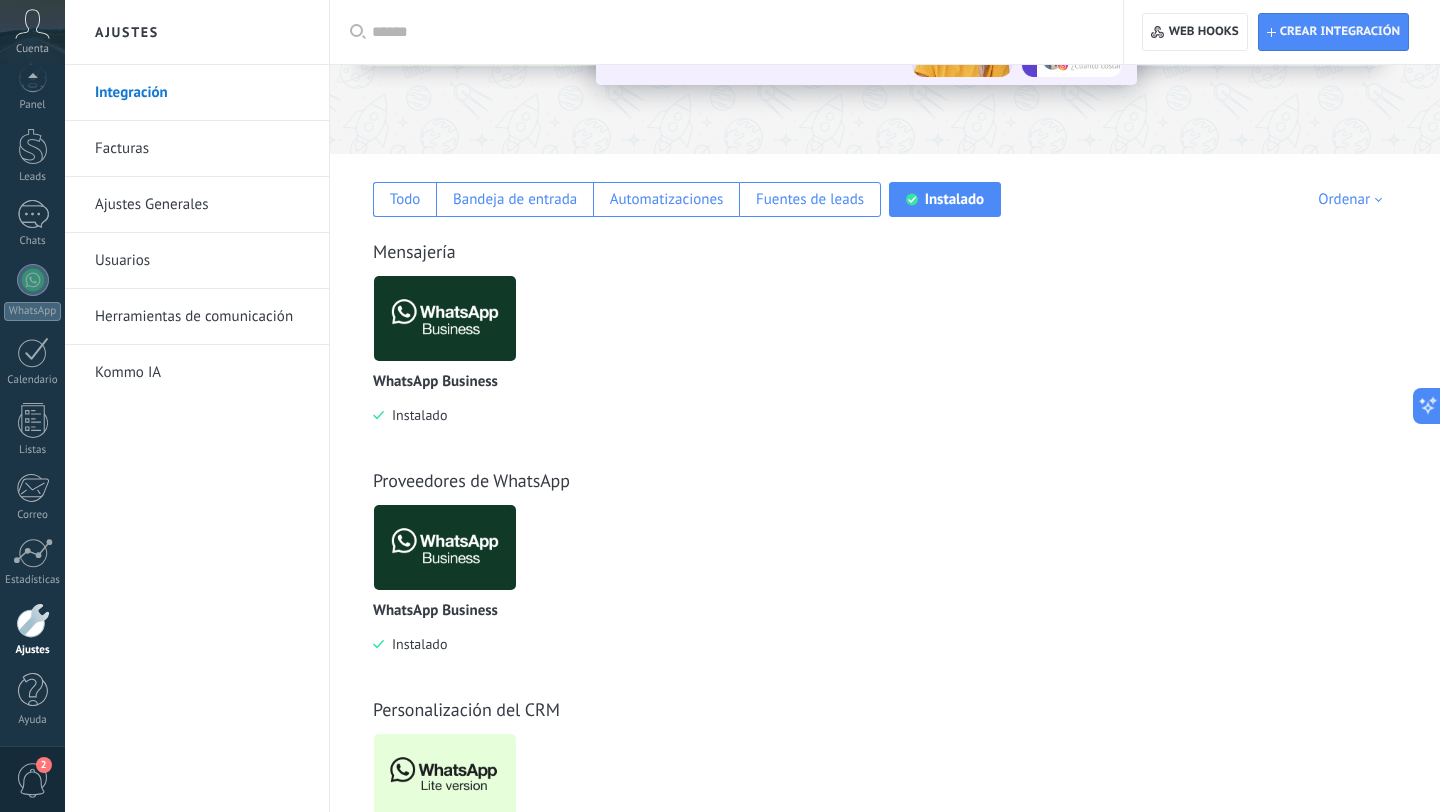 scroll, scrollTop: 365, scrollLeft: 0, axis: vertical 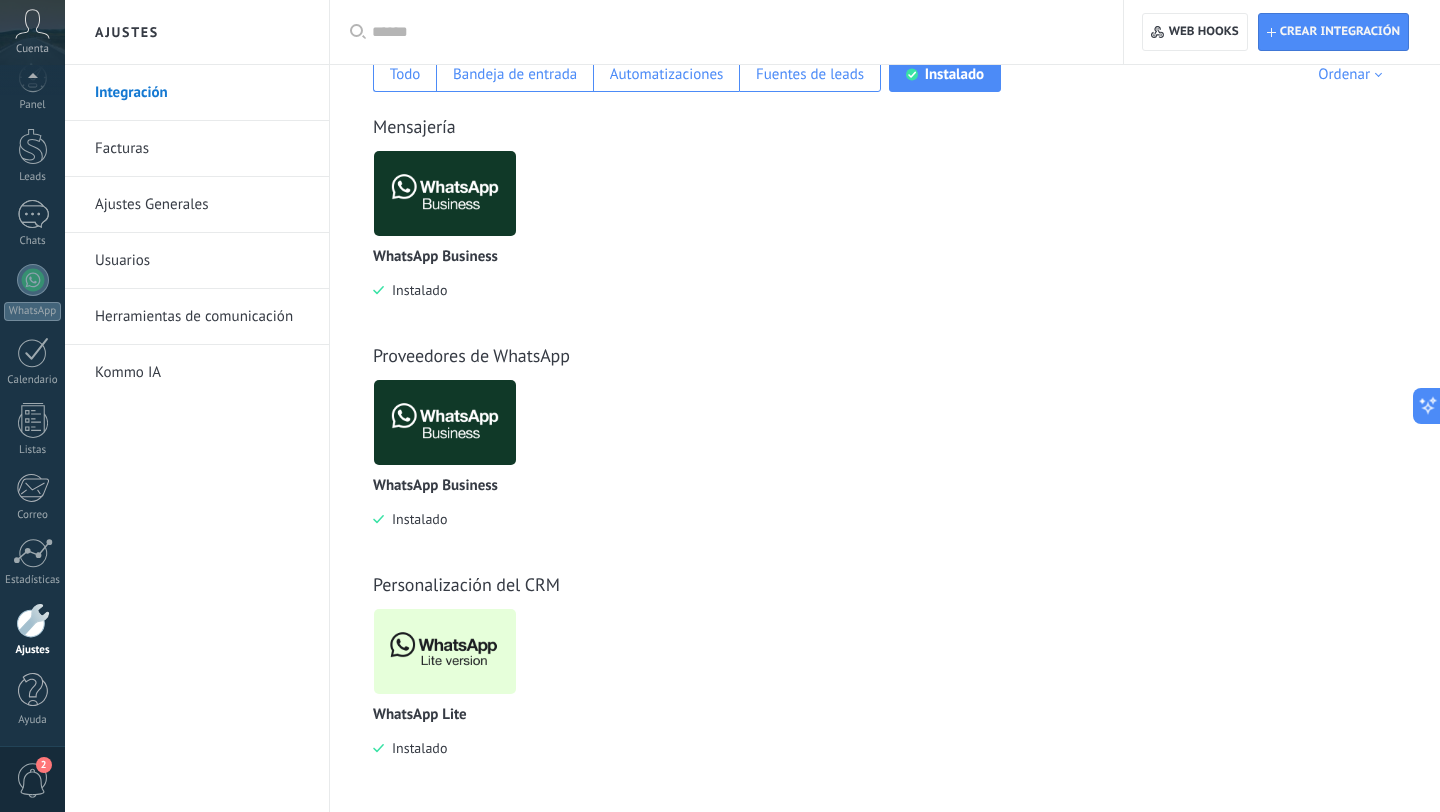 click at bounding box center (445, 651) 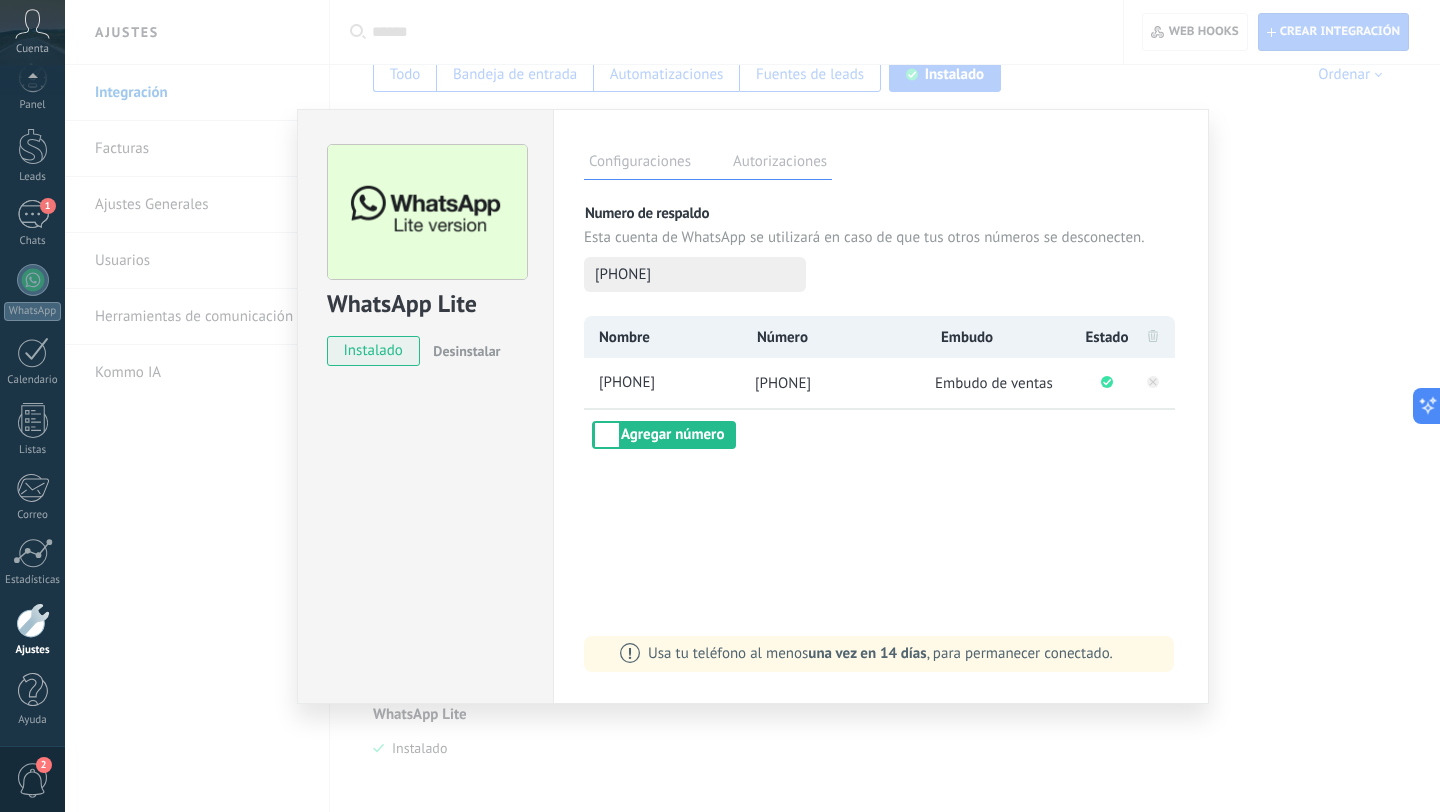 click on "Configuraciones Autorizaciones Esta pestaña registra a los usuarios que han concedido acceso a las integración a esta cuenta. Si deseas remover la posibilidad que un usuario pueda enviar solicitudes a la cuenta en nombre de esta integración, puedes revocar el acceso. Si el acceso a todos los usuarios es revocado, la integración dejará de funcionar. Esta aplicacion está instalada, pero nadie le ha dado acceso aun. Más de 2 mil millones de personas utilizan activamente WhatsApp para conectarse con amigos, familiares y empresas. Esta integración agrega el chat más popular a tu arsenal de comunicación: captura automáticamente leads desde los mensajes entrantes, comparte el acceso al chat con todo tu equipo y potencia todo con las herramientas integradas de Kommo, como el botón de compromiso y Salesbot. más _:  Guardar Numero de respaldo Esta cuenta de WhatsApp se utilizará en caso de que tus otros números se desconecten.   [PHONE] Nombre Número Embudo Estado [PHONE] [PHONE]" at bounding box center [881, 406] 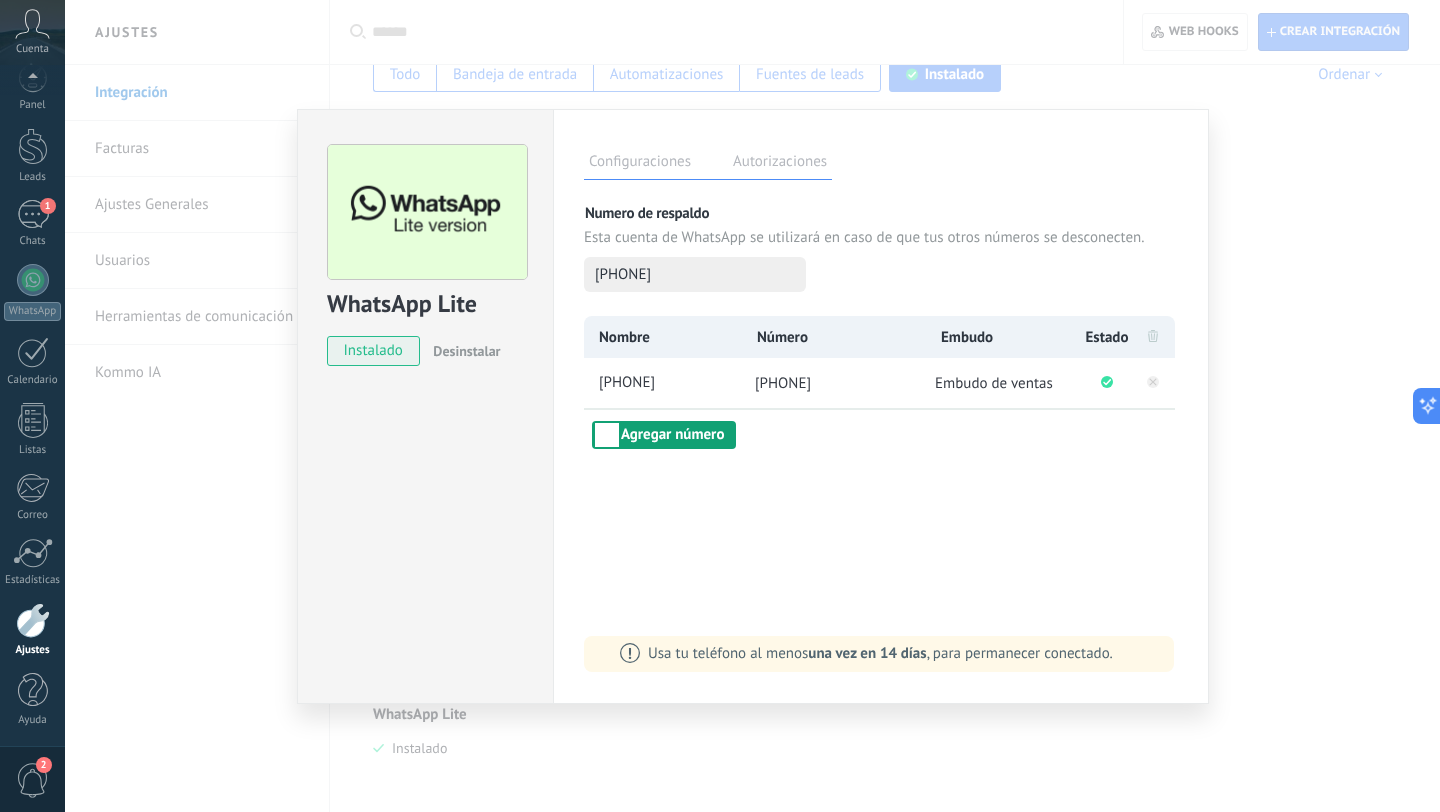 click on "Agregar número" at bounding box center [664, 435] 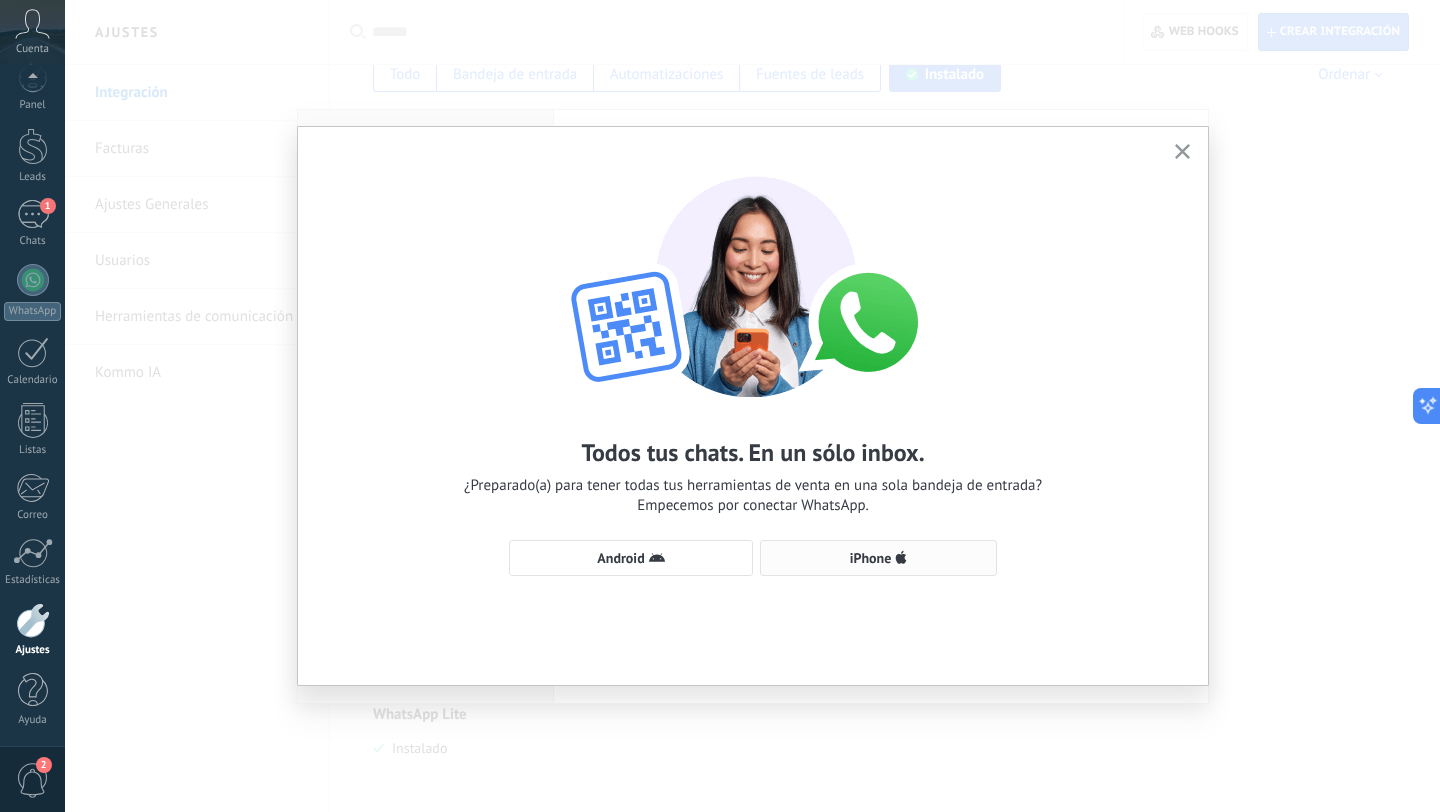 click on "iPhone" at bounding box center [878, 558] 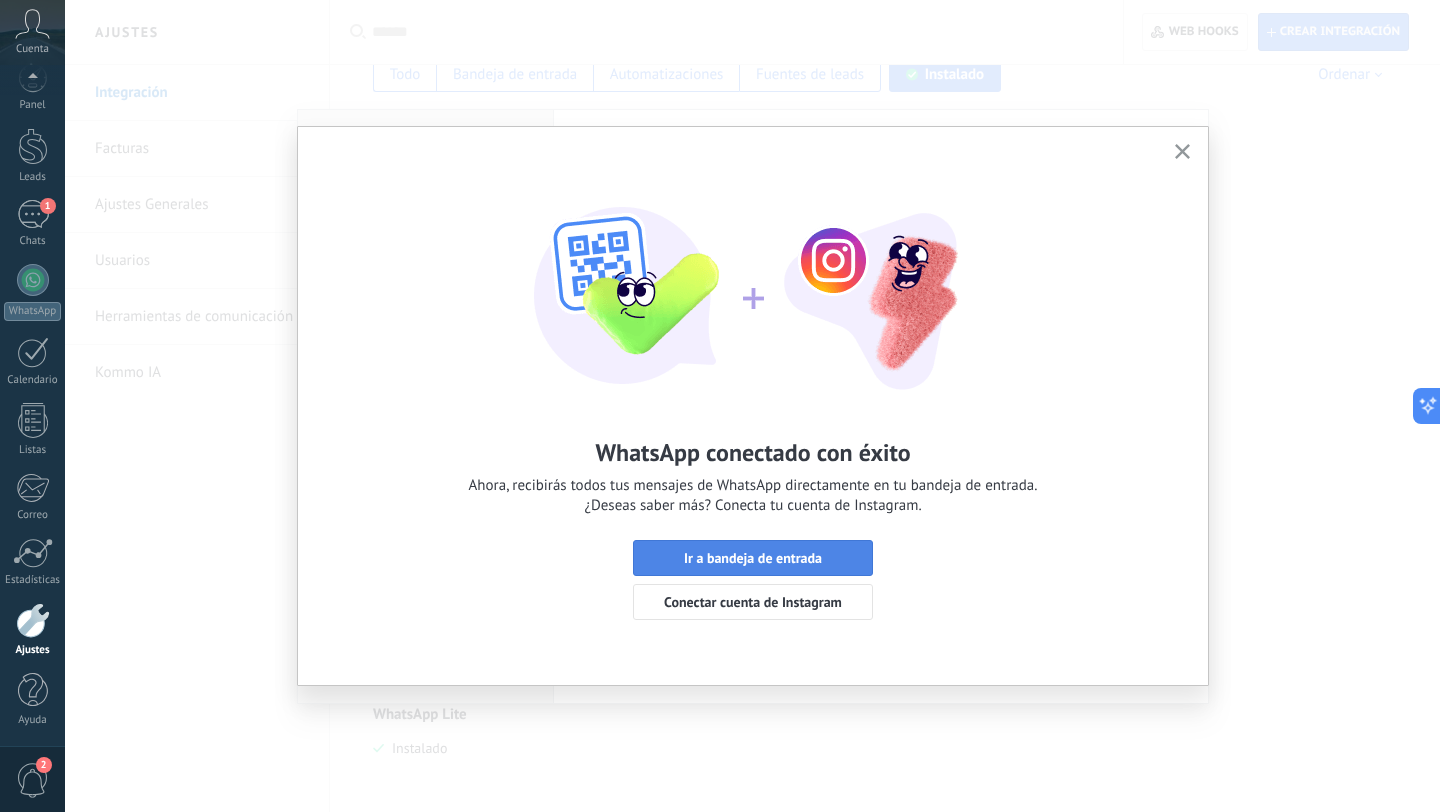 click on "Ir a bandeja de entrada" at bounding box center [753, 558] 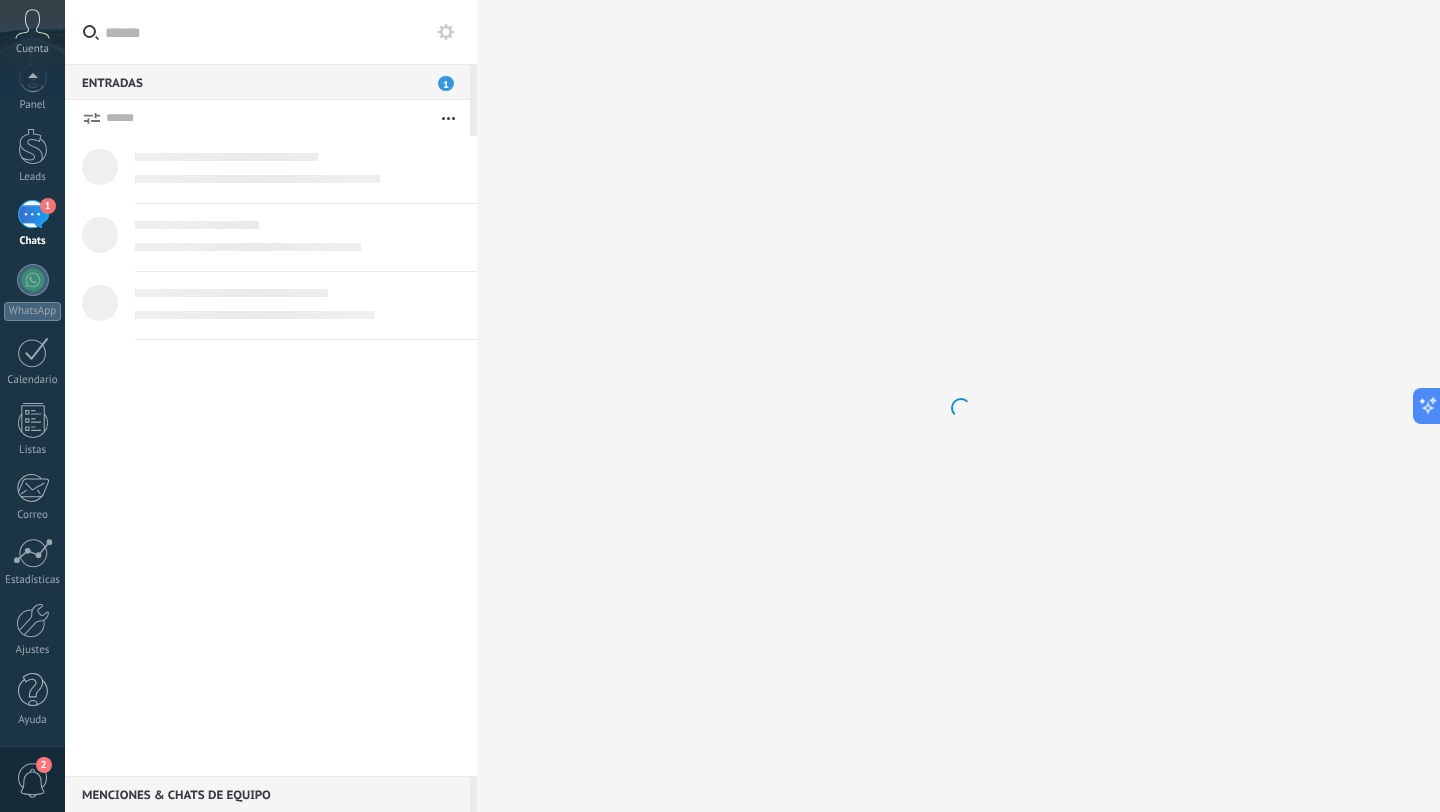 scroll, scrollTop: 0, scrollLeft: 0, axis: both 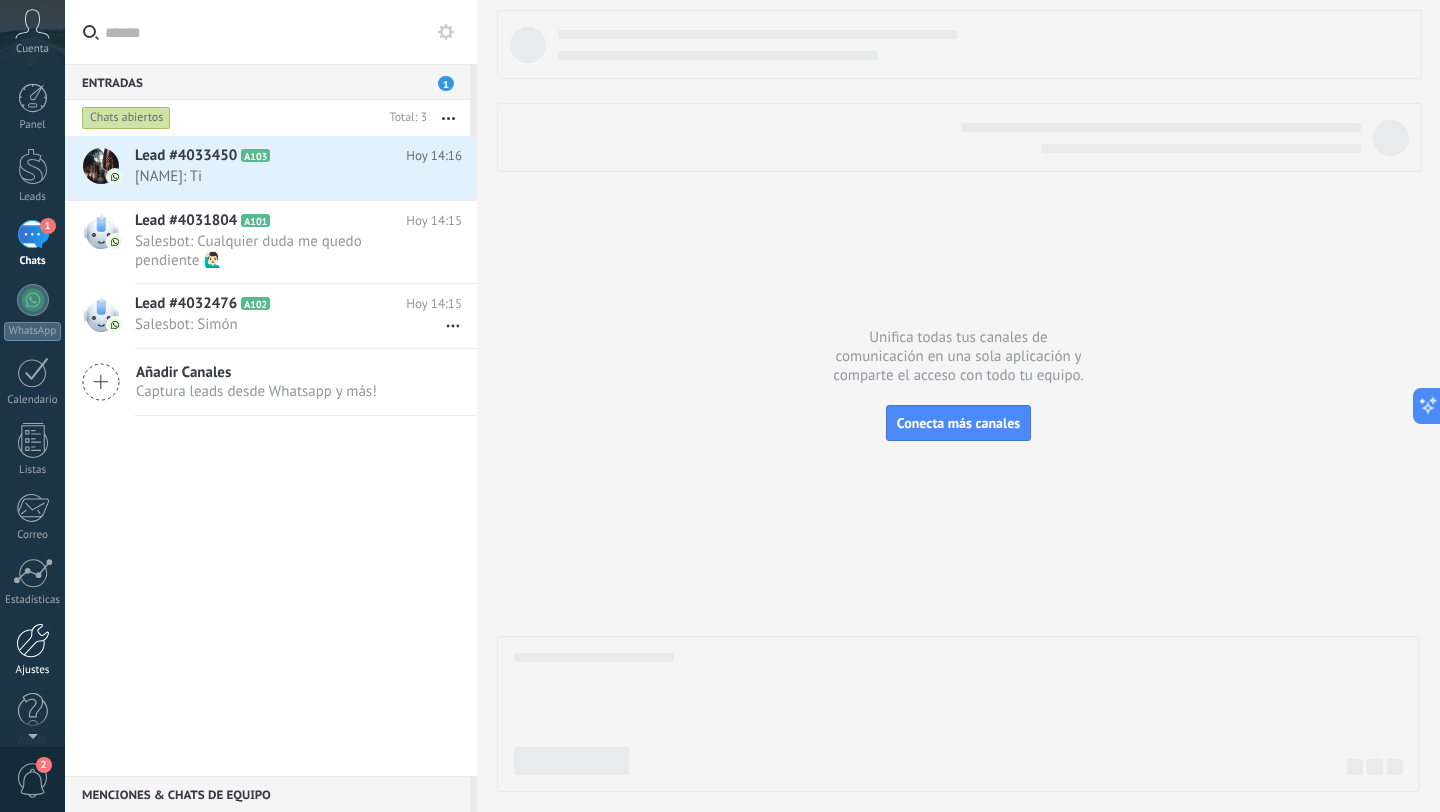 click at bounding box center [33, 640] 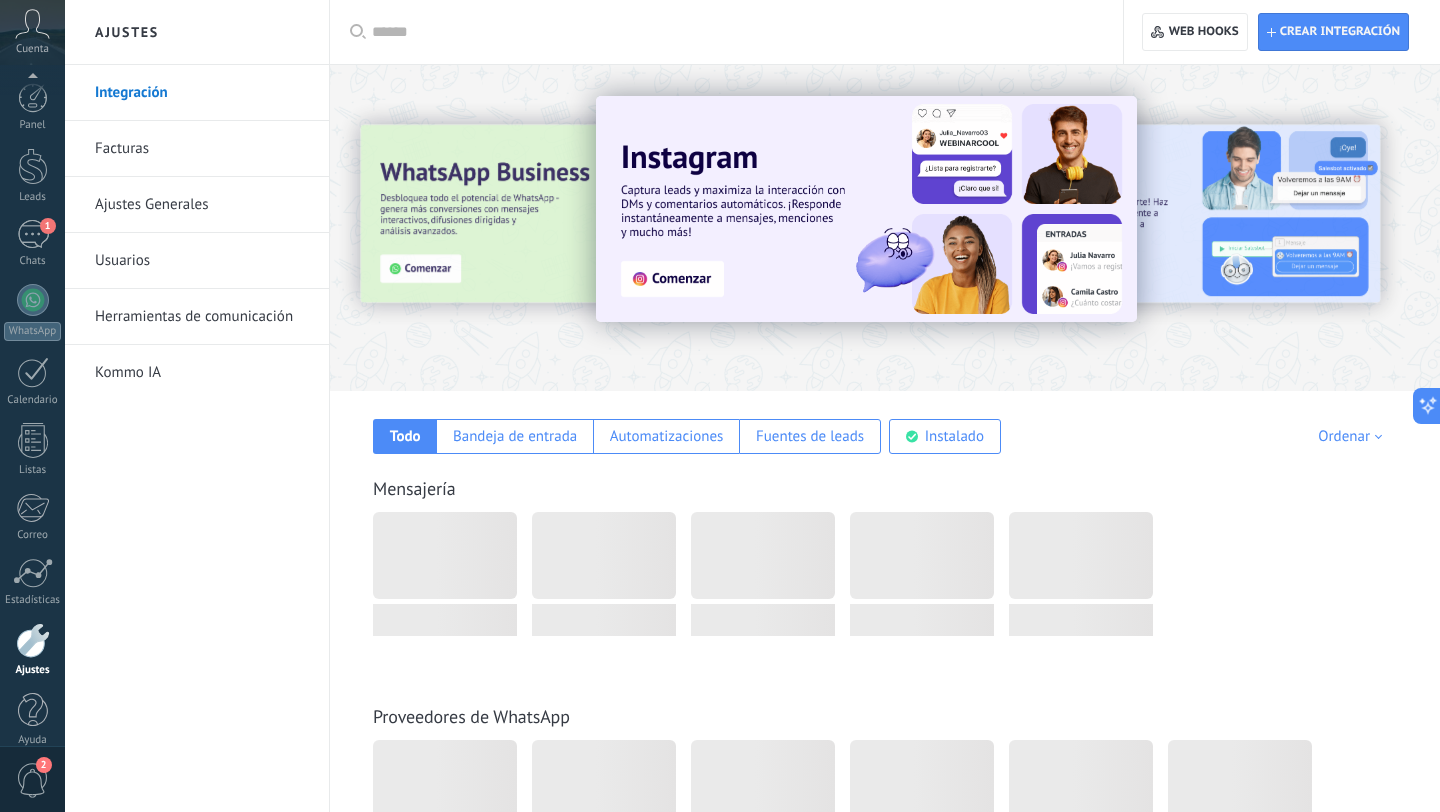 scroll, scrollTop: 20, scrollLeft: 0, axis: vertical 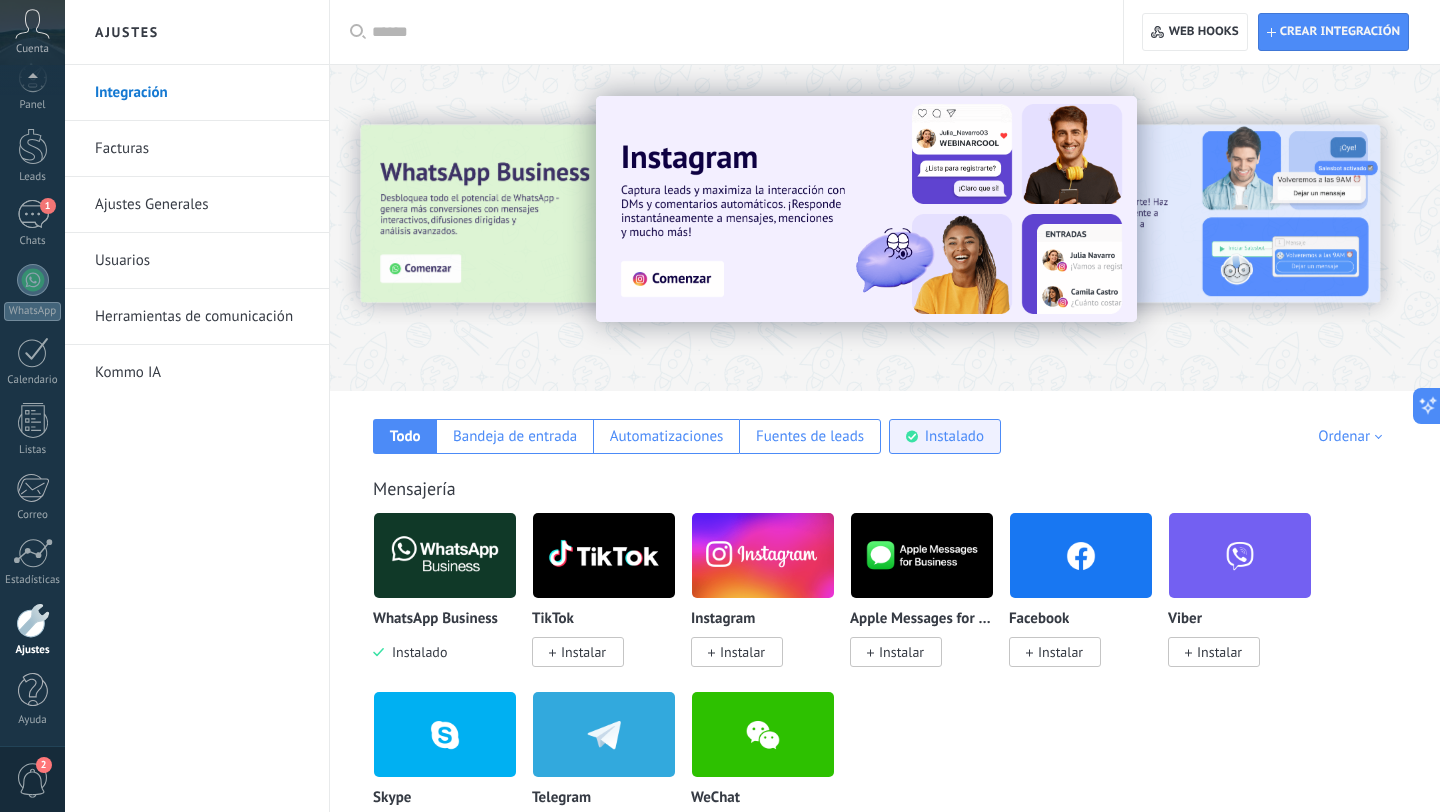 click on "Instalado" at bounding box center [945, 436] 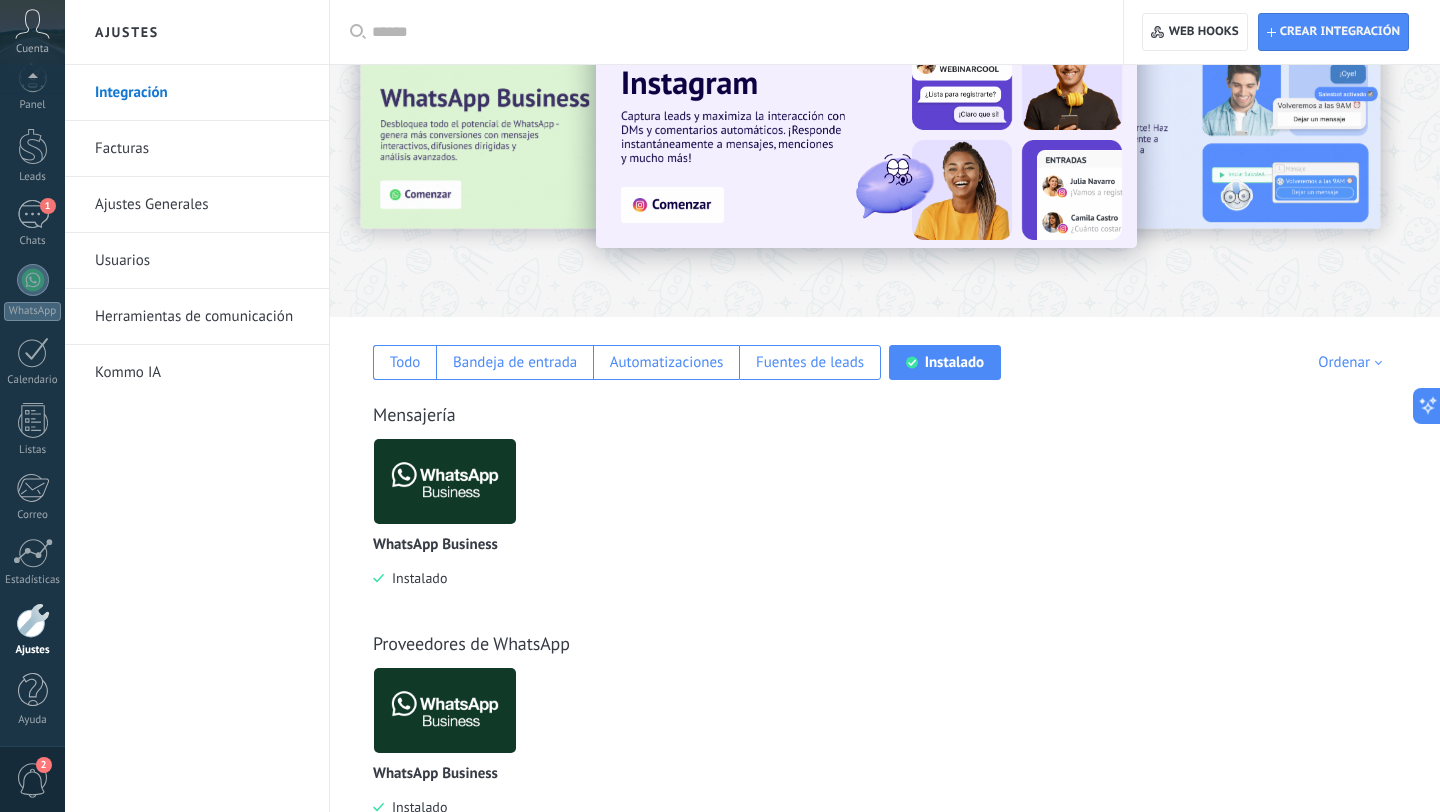 scroll, scrollTop: 365, scrollLeft: 0, axis: vertical 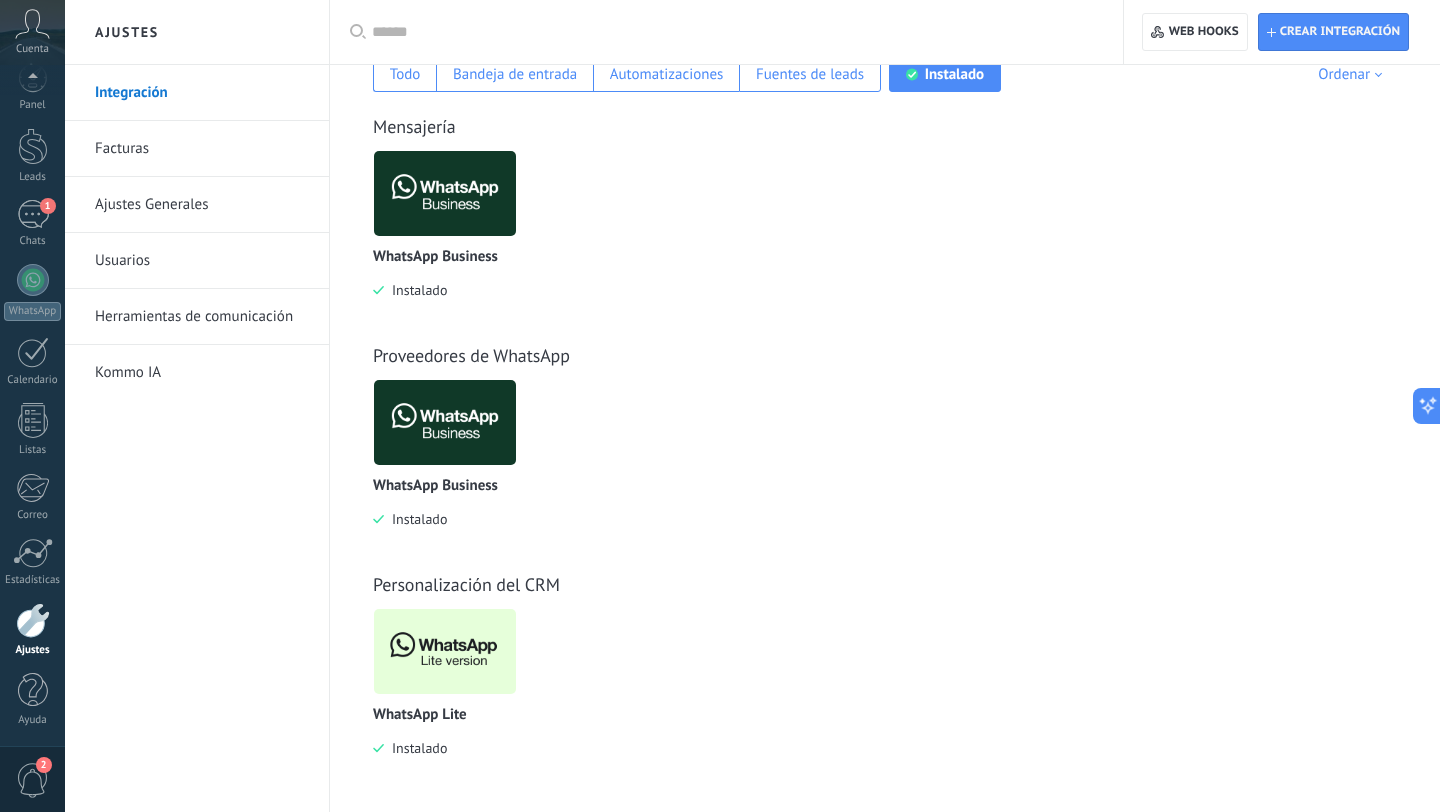 click at bounding box center (445, 651) 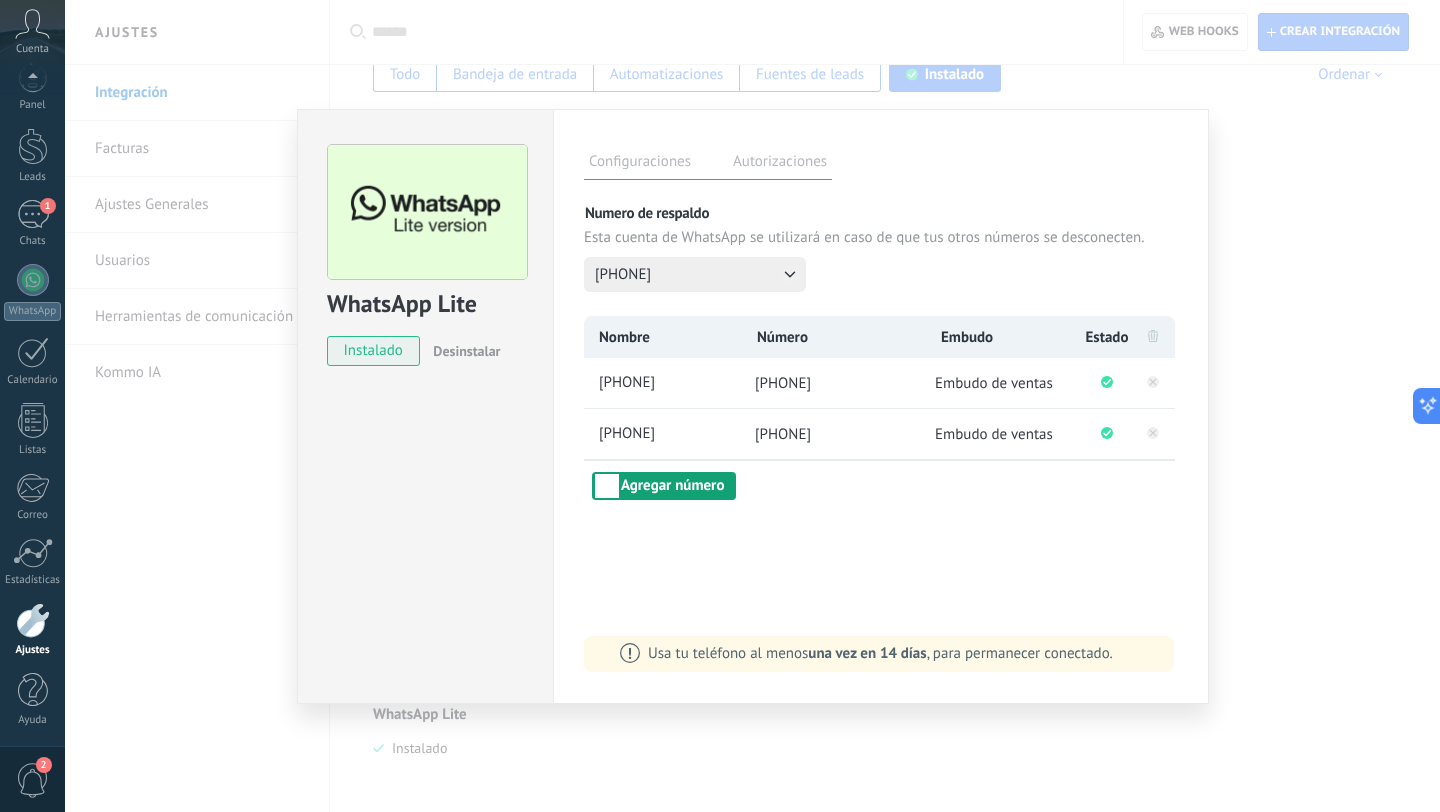 click on "Agregar número" at bounding box center [664, 486] 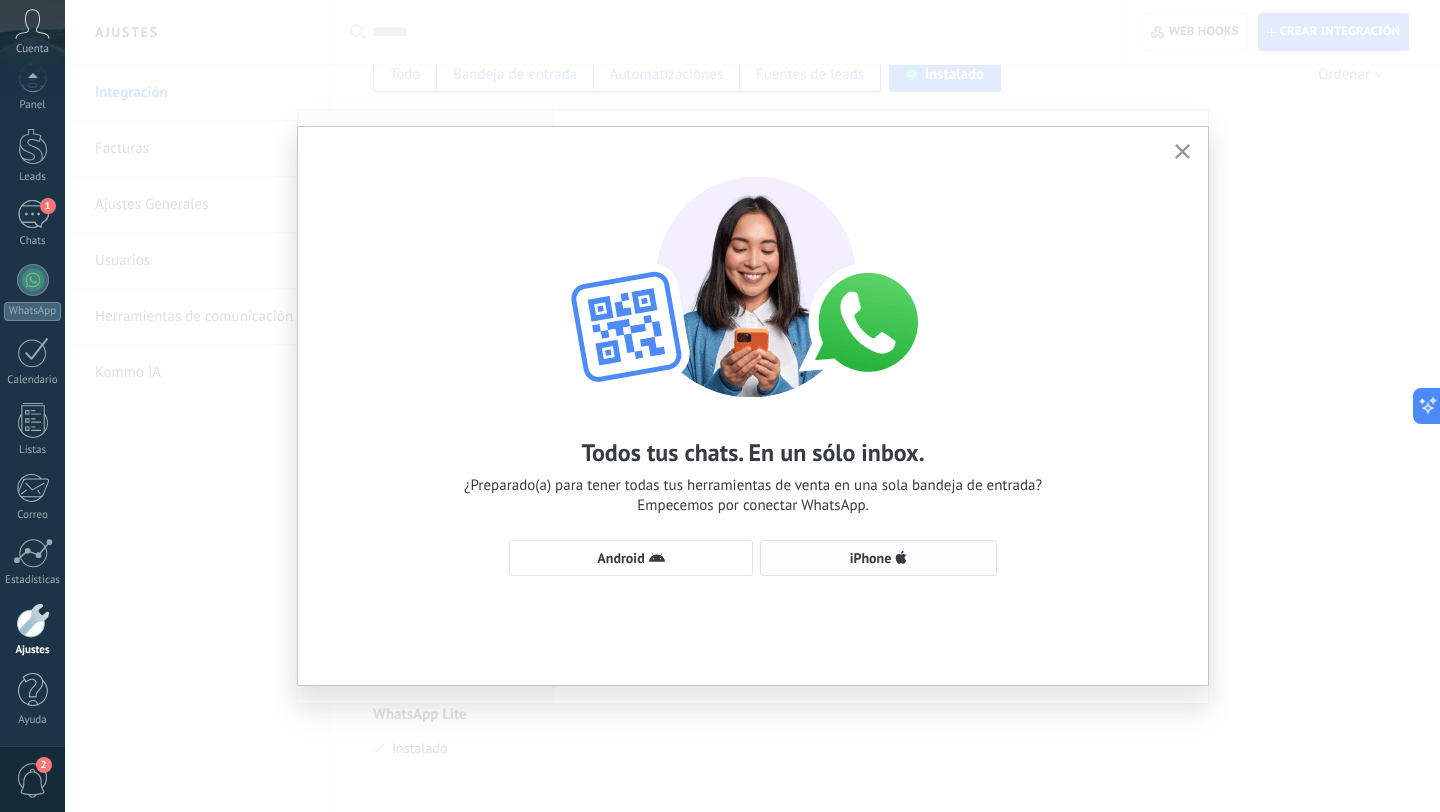 click on "iPhone" at bounding box center (631, 558) 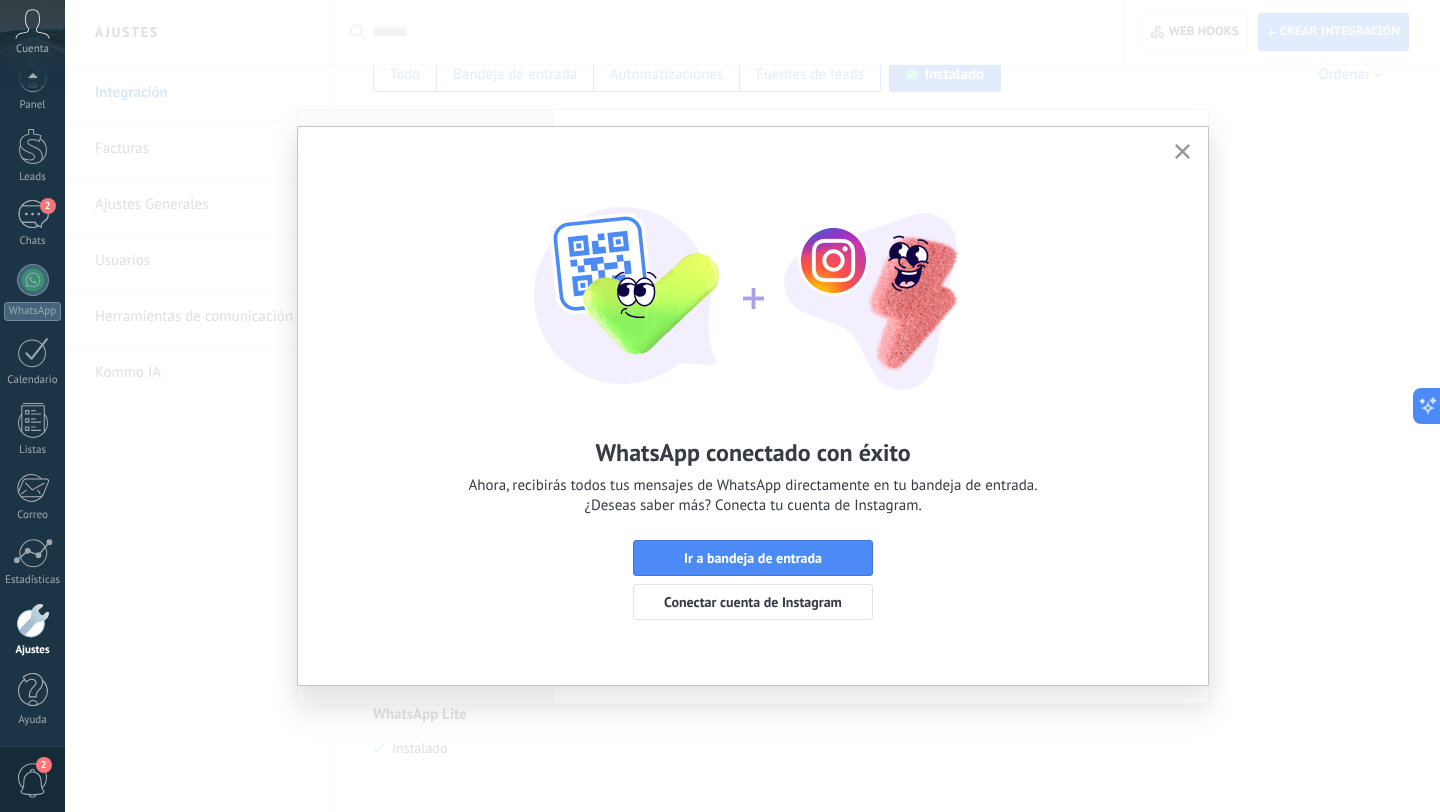 click at bounding box center [1182, 152] 